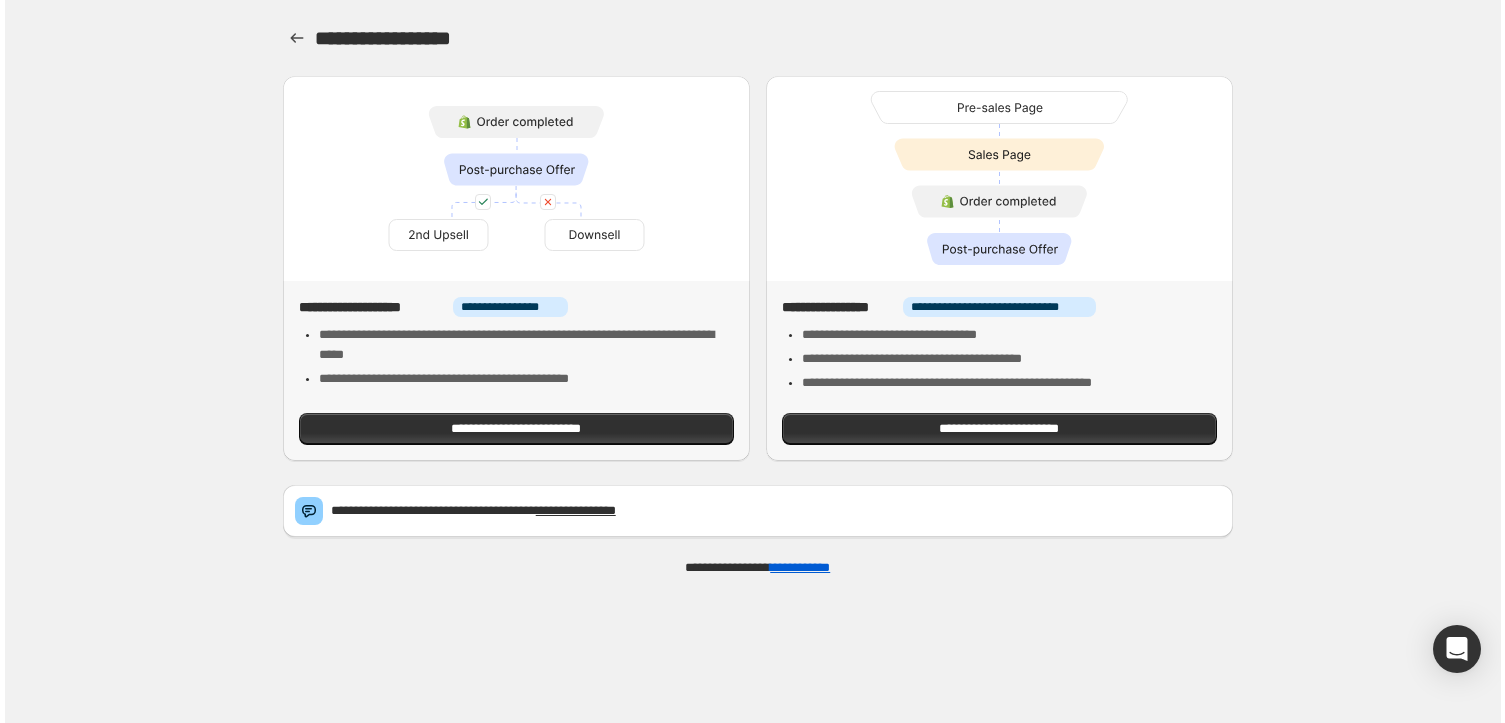 scroll, scrollTop: 0, scrollLeft: 0, axis: both 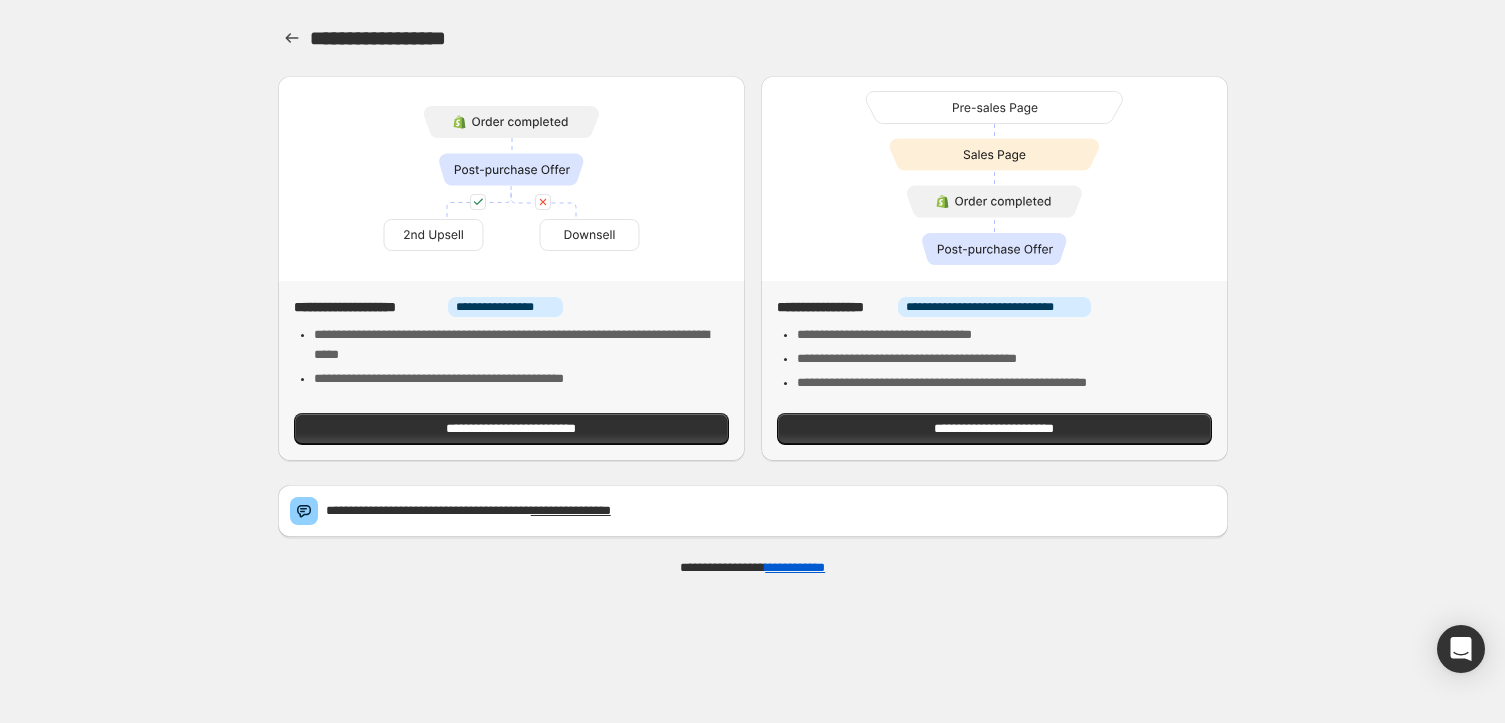 click on "**********" at bounding box center [752, 361] 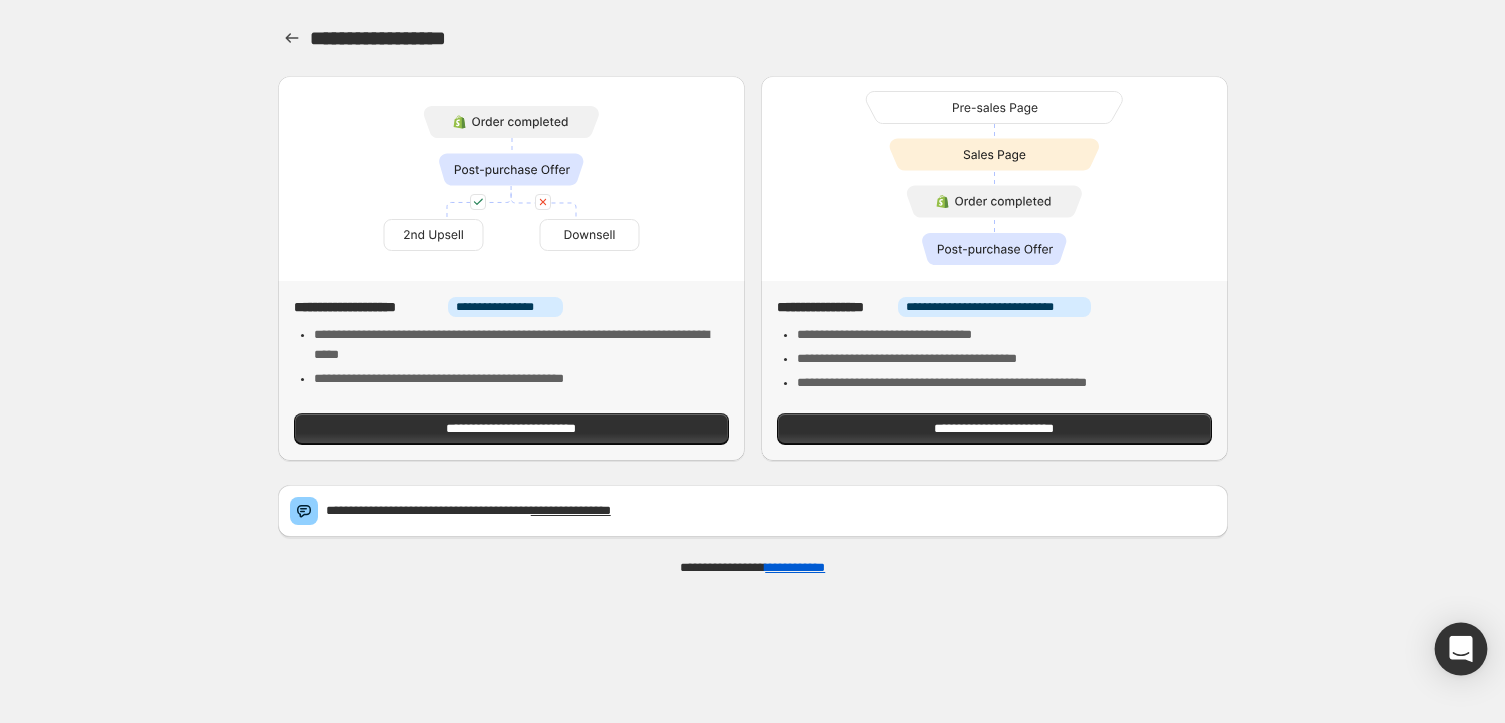 click at bounding box center (1461, 649) 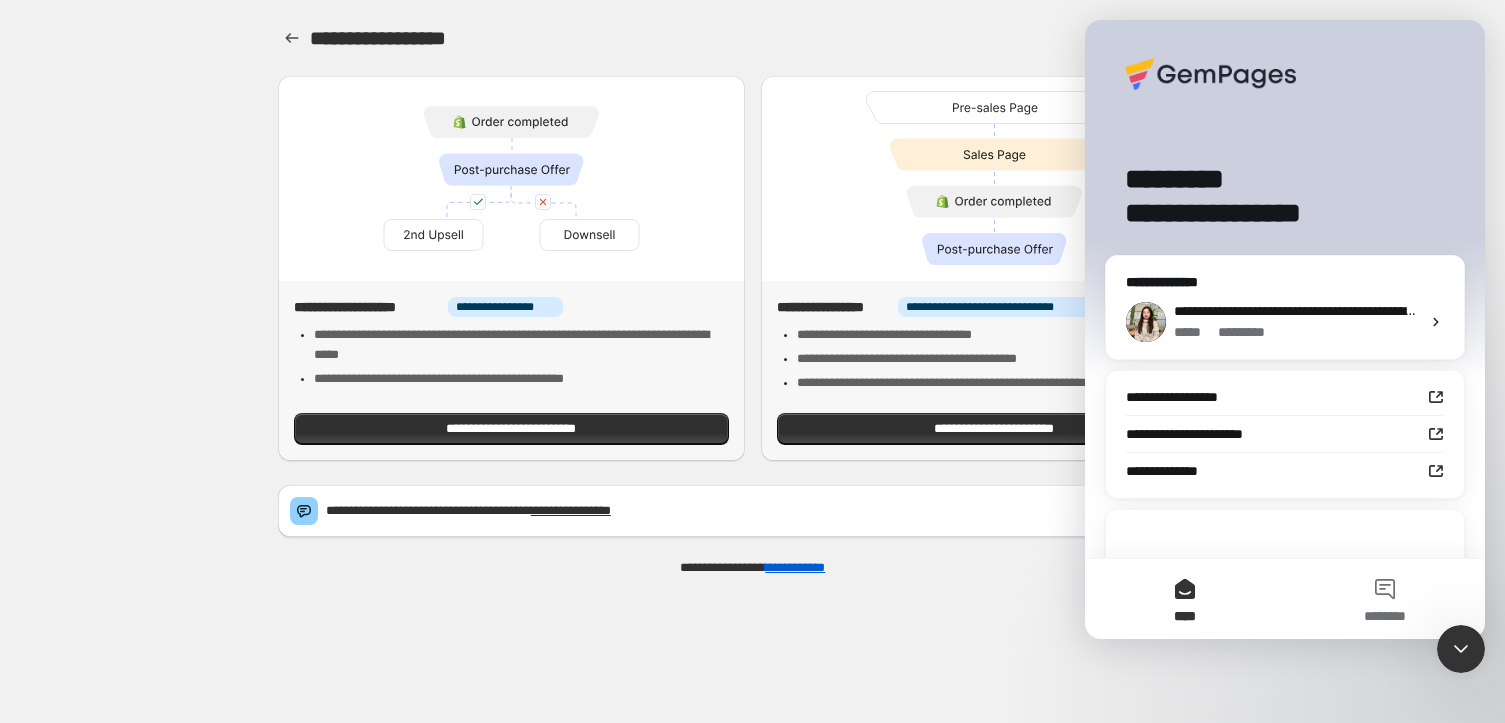 scroll, scrollTop: 0, scrollLeft: 0, axis: both 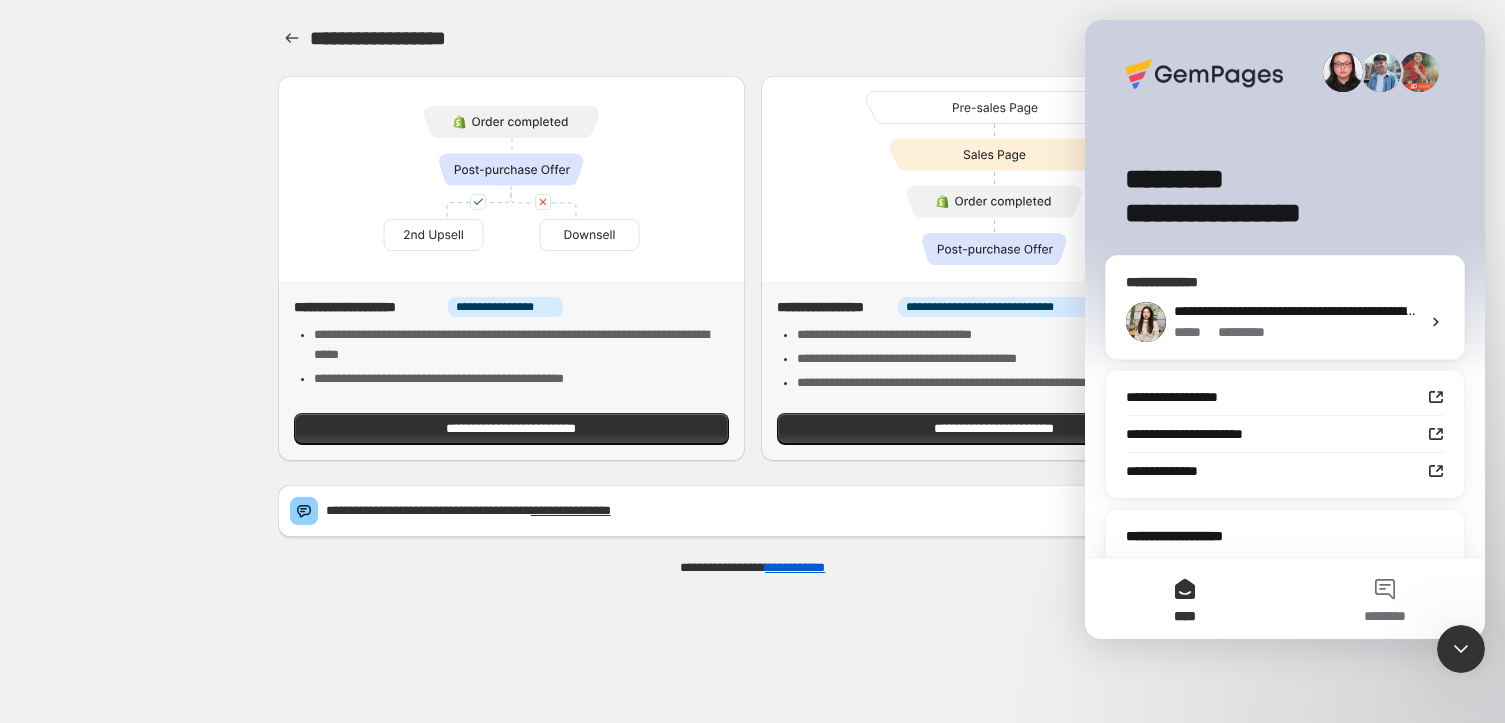 click on "**********" at bounding box center (1402, 311) 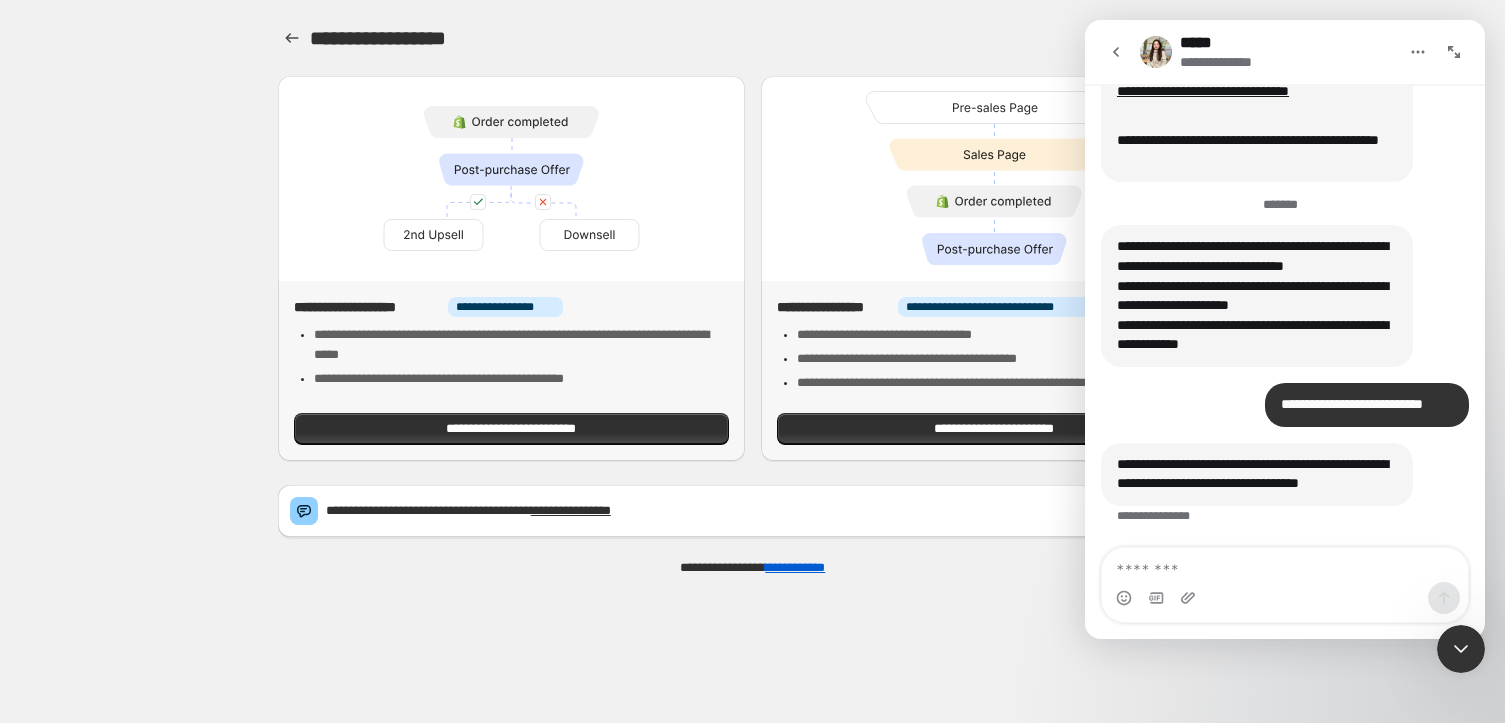 scroll, scrollTop: 3608, scrollLeft: 0, axis: vertical 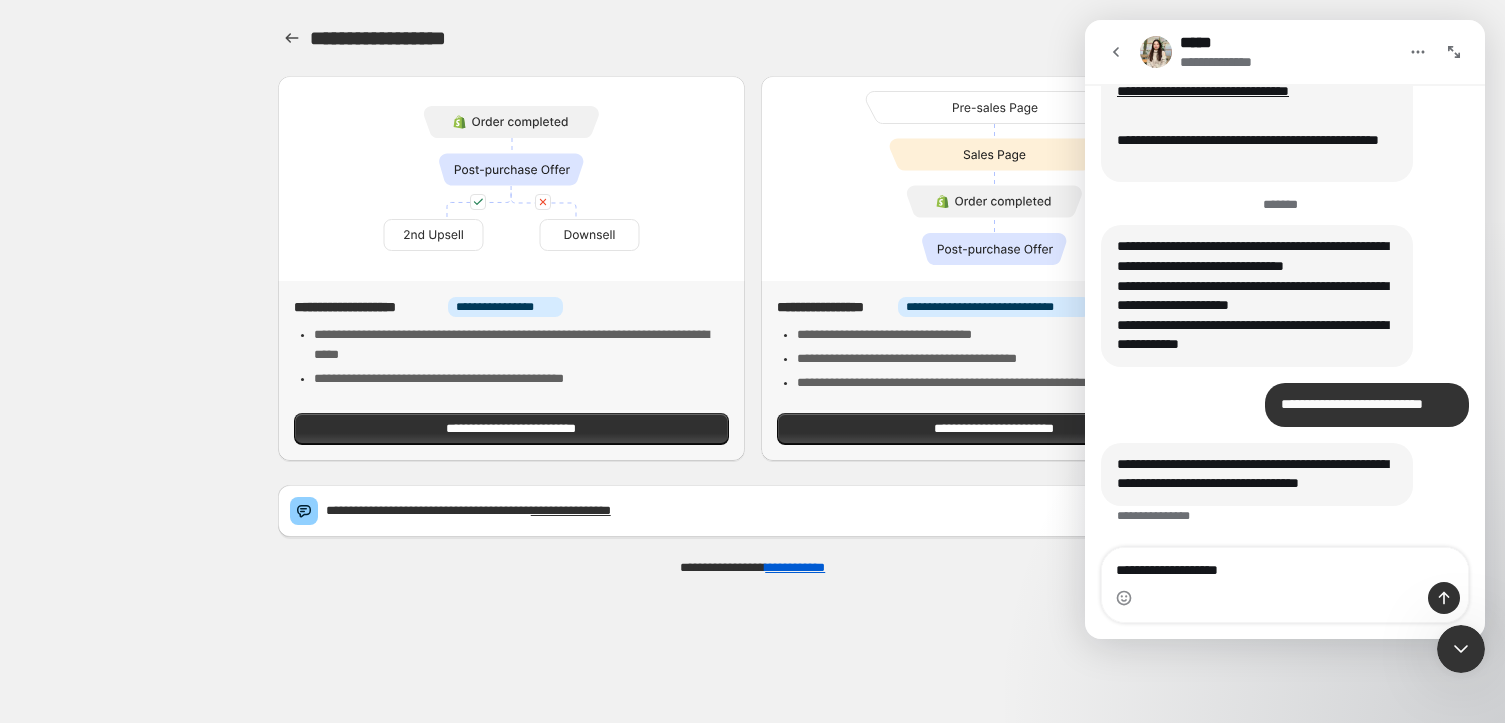 click on "**********" at bounding box center [1285, 565] 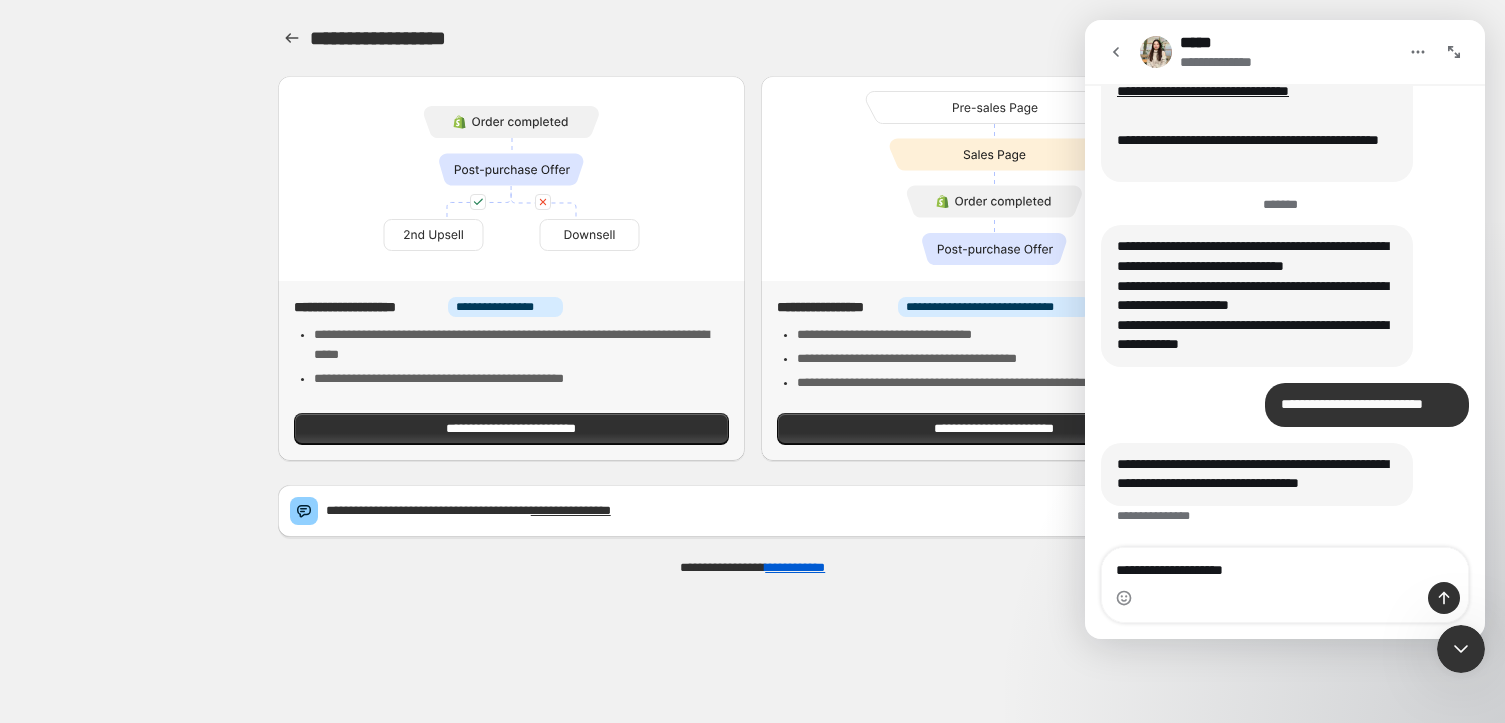click on "**********" at bounding box center (1285, 565) 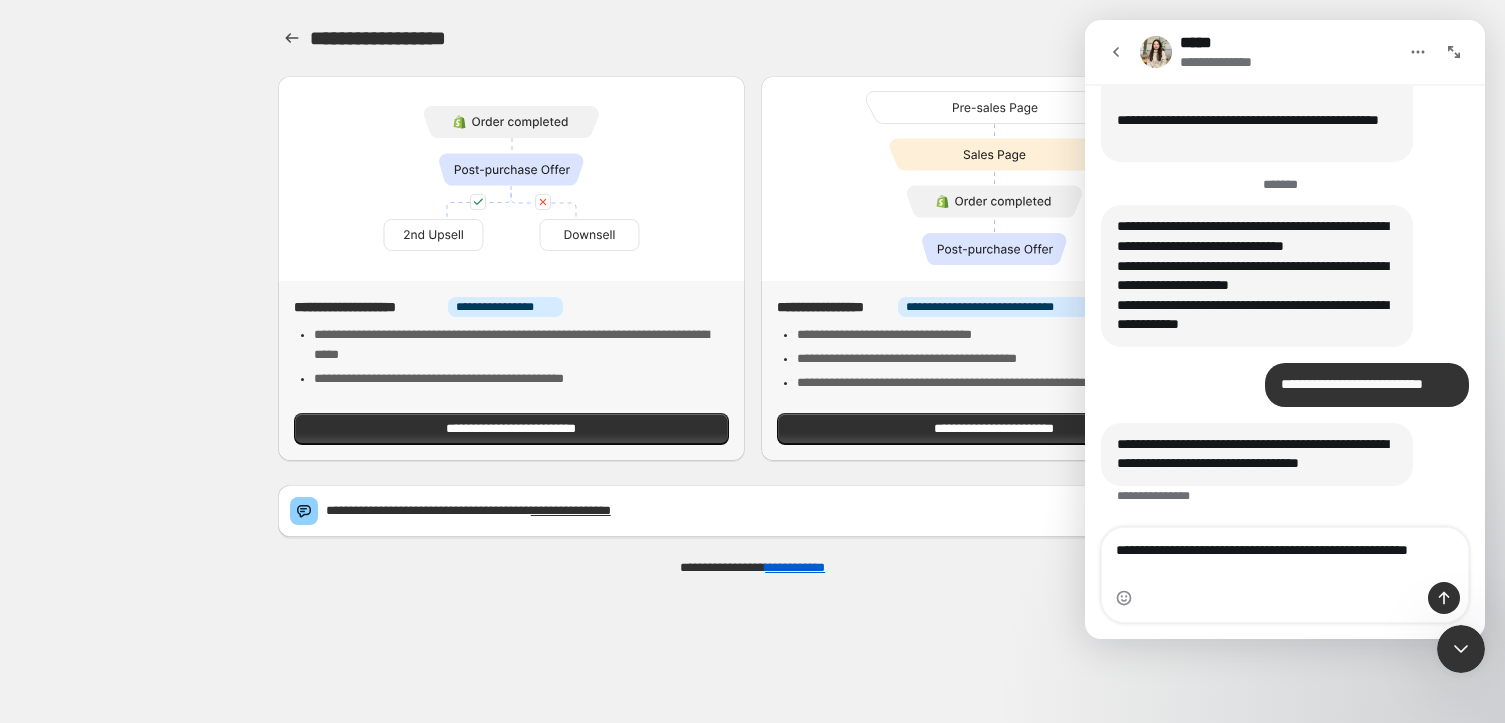 scroll, scrollTop: 3628, scrollLeft: 0, axis: vertical 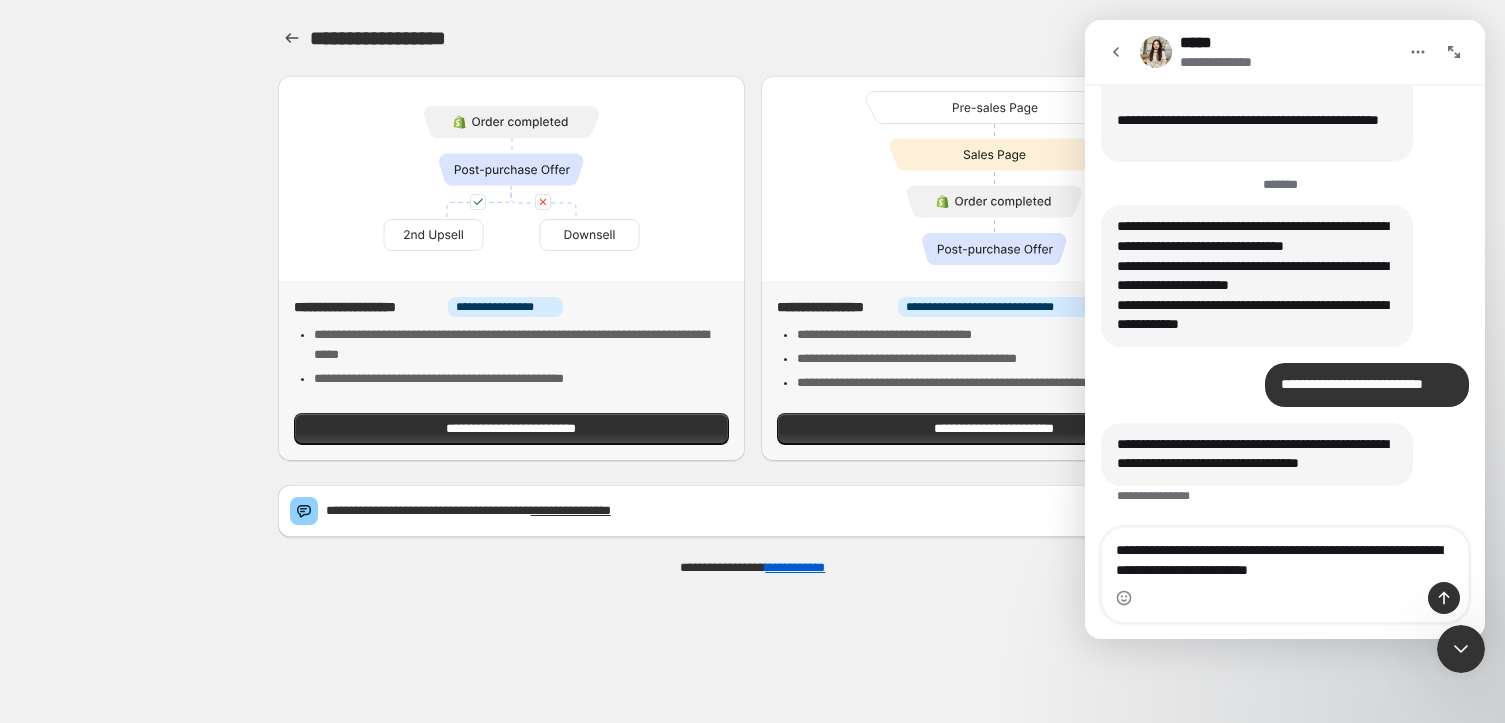 type on "**********" 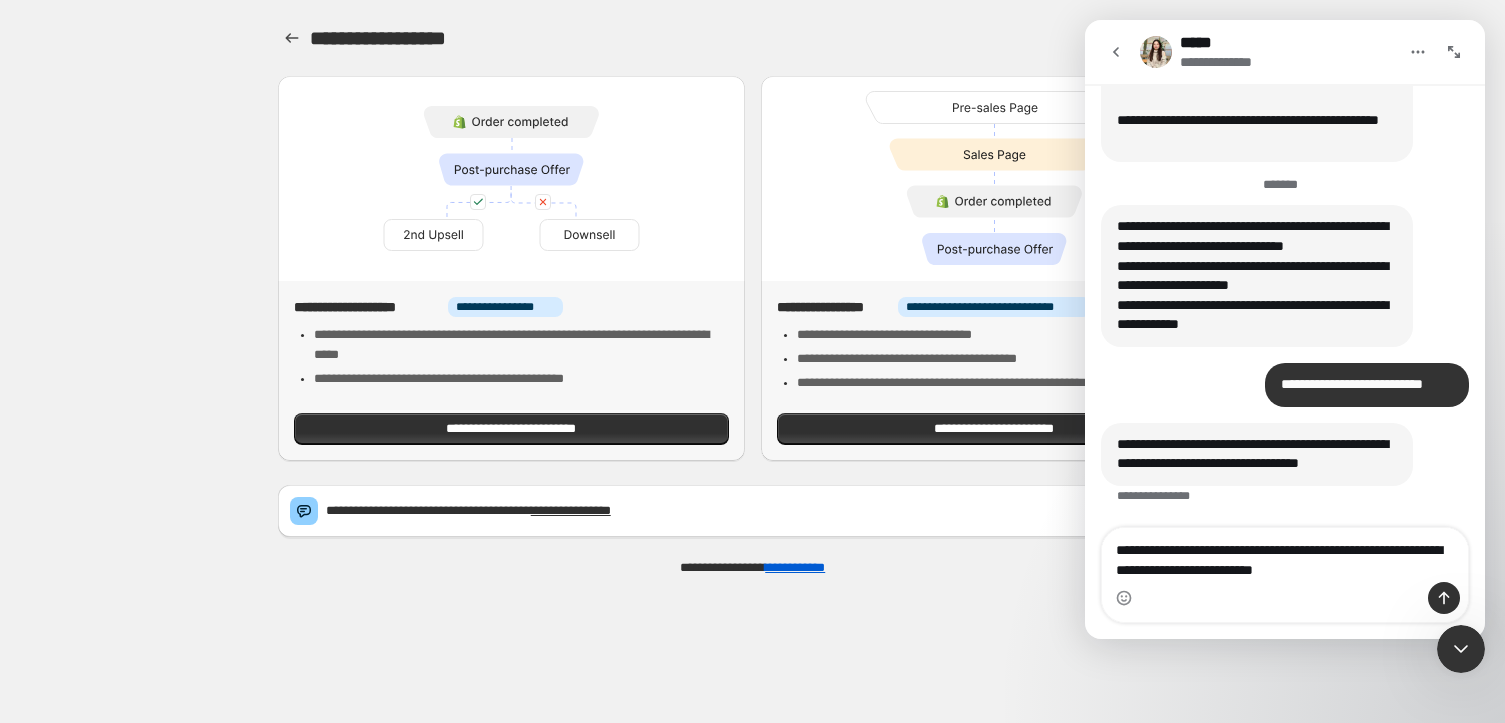 type 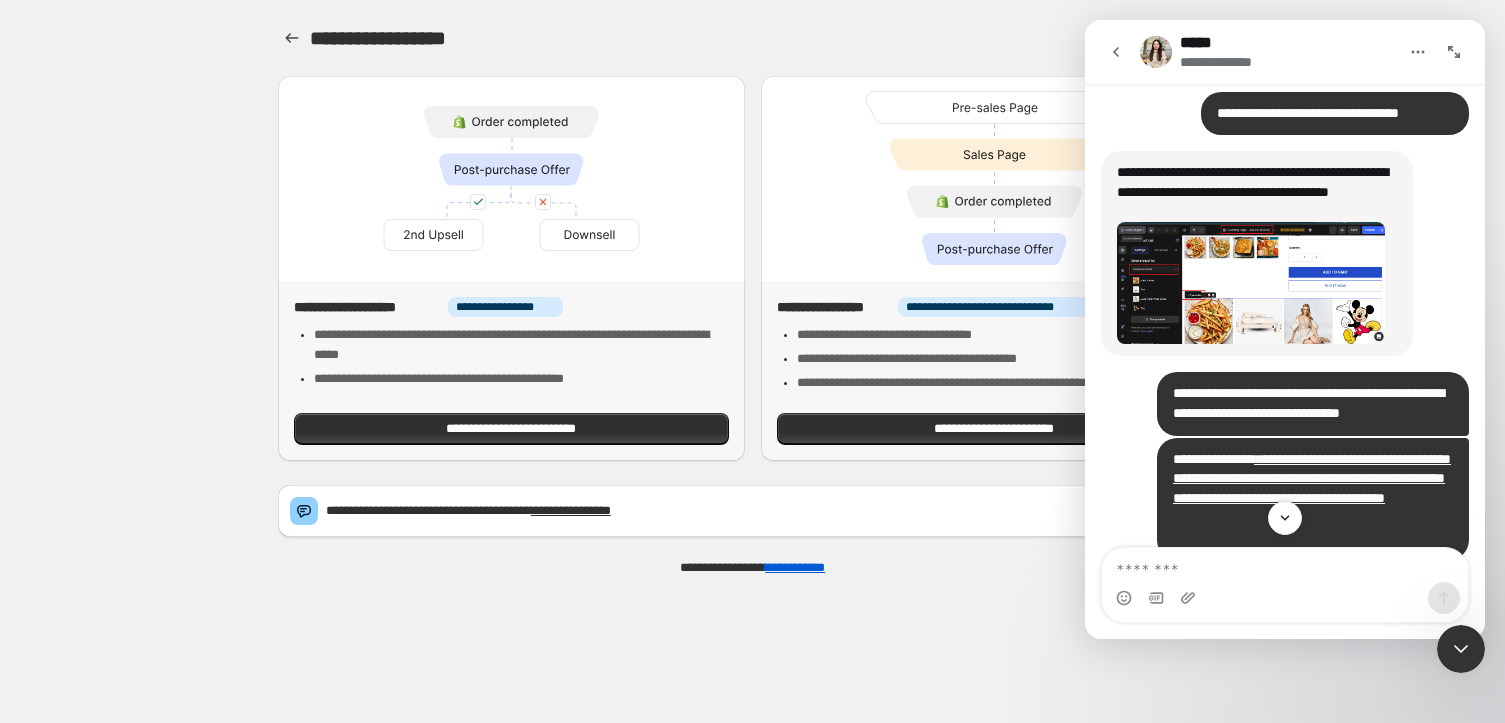 scroll, scrollTop: 2460, scrollLeft: 0, axis: vertical 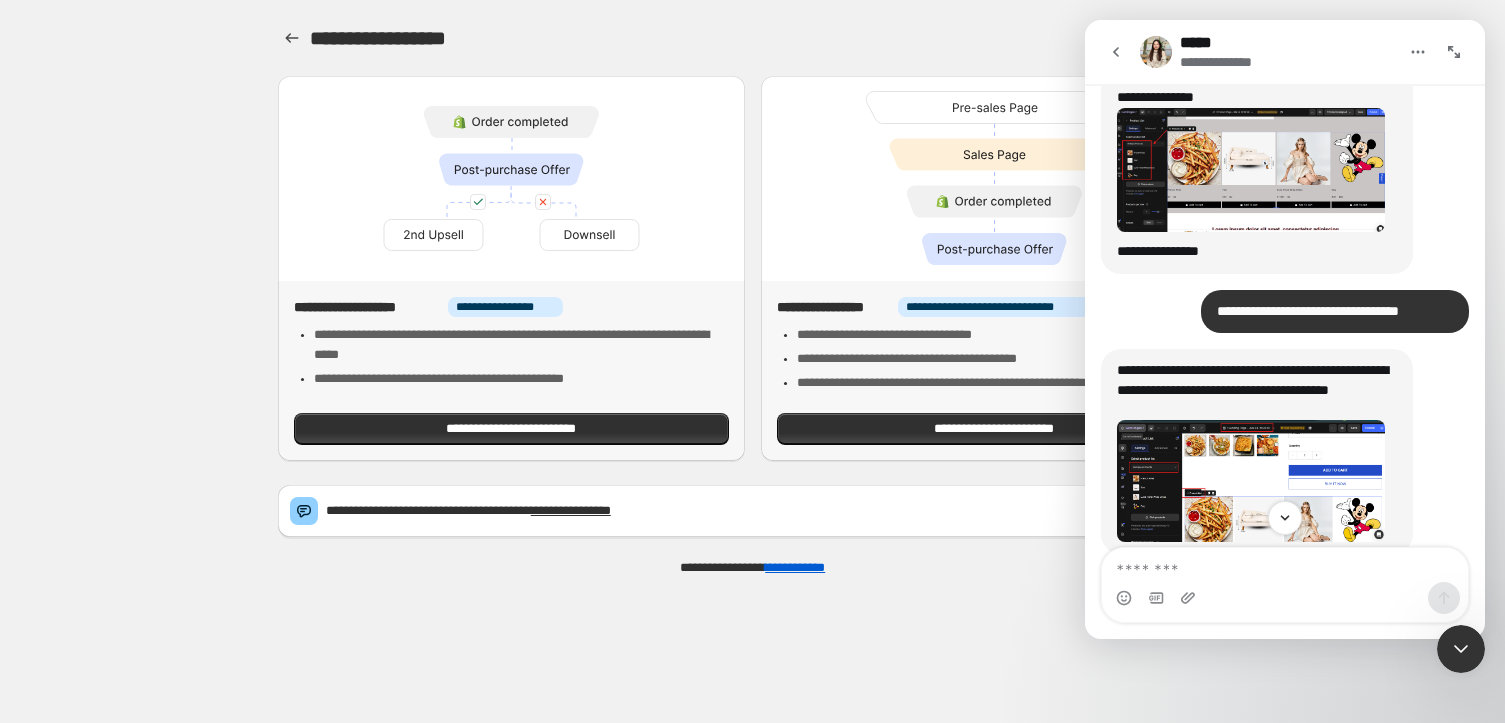 click 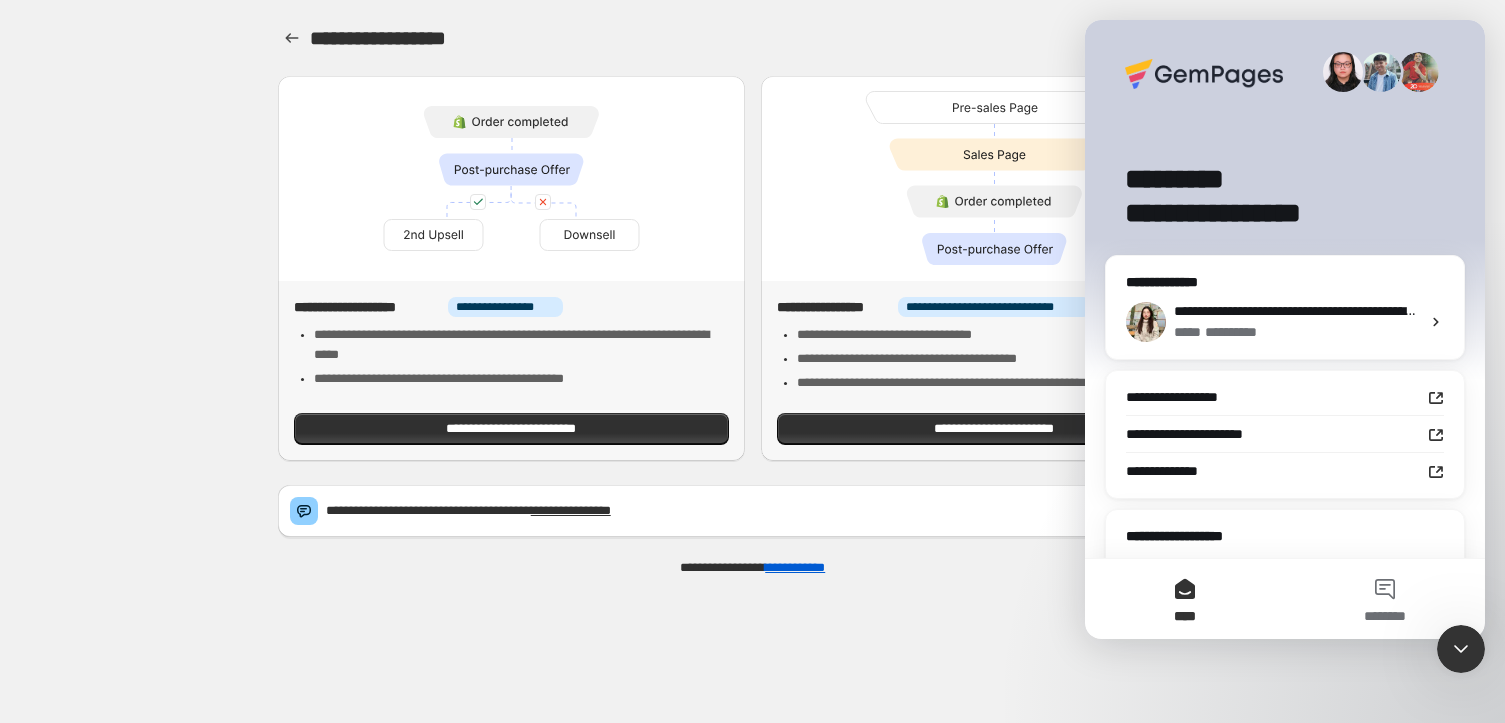 scroll, scrollTop: 0, scrollLeft: 0, axis: both 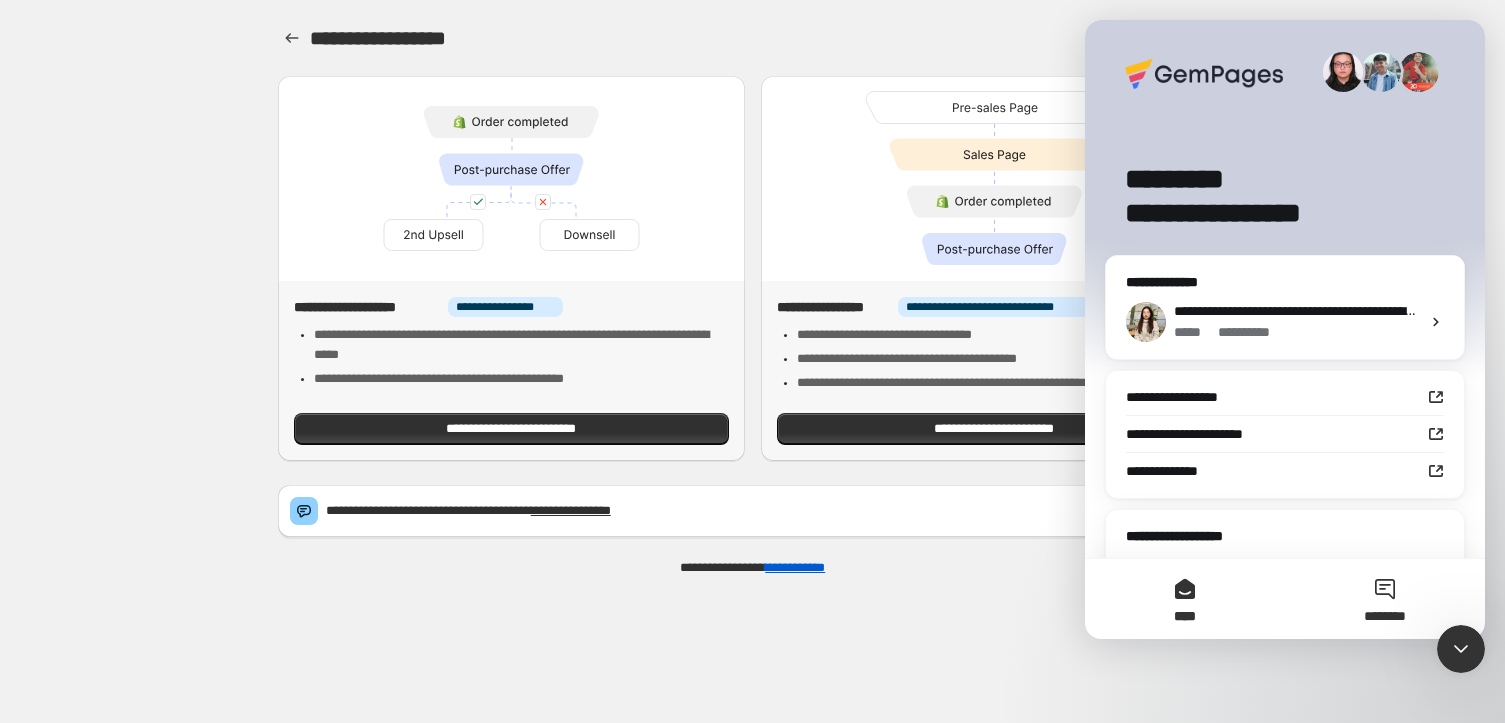 click on "********" at bounding box center (1385, 599) 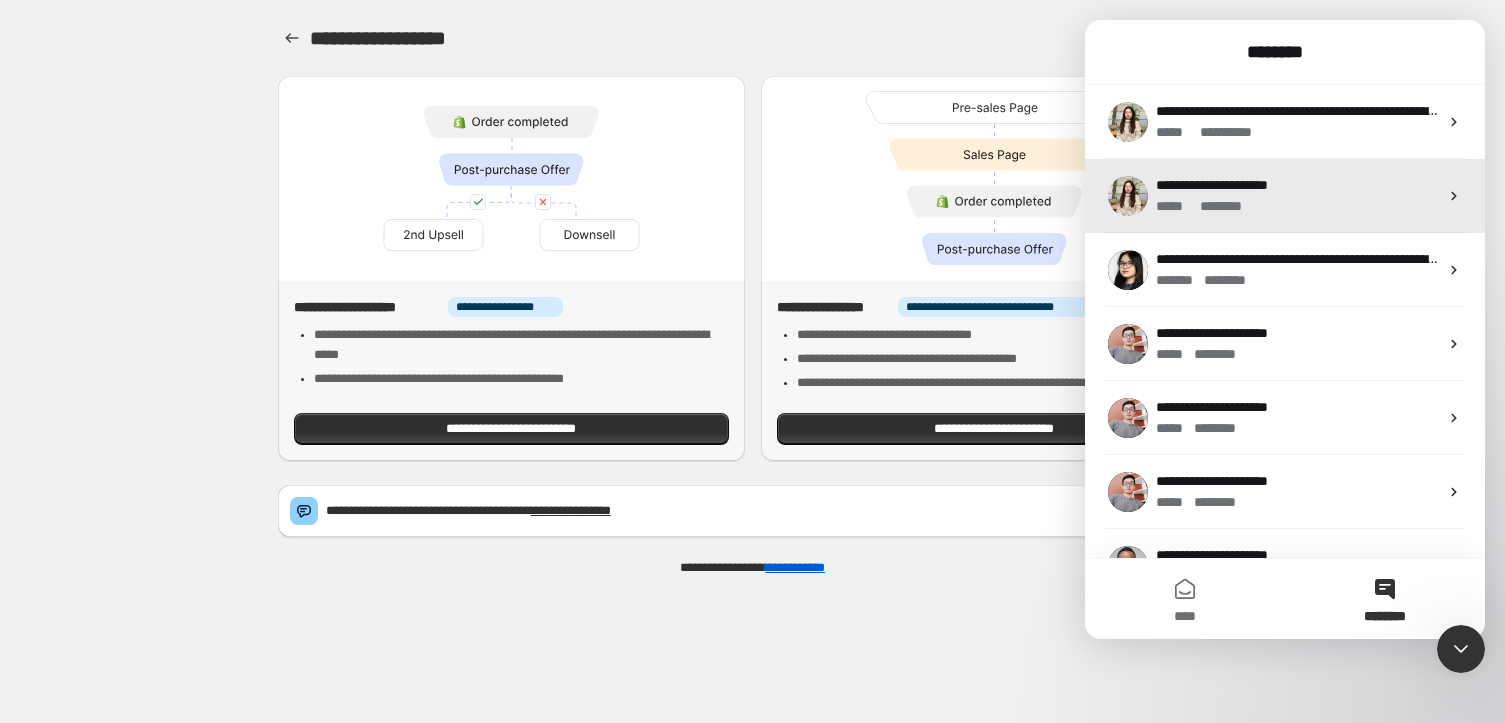 click on "**********" at bounding box center (1212, 185) 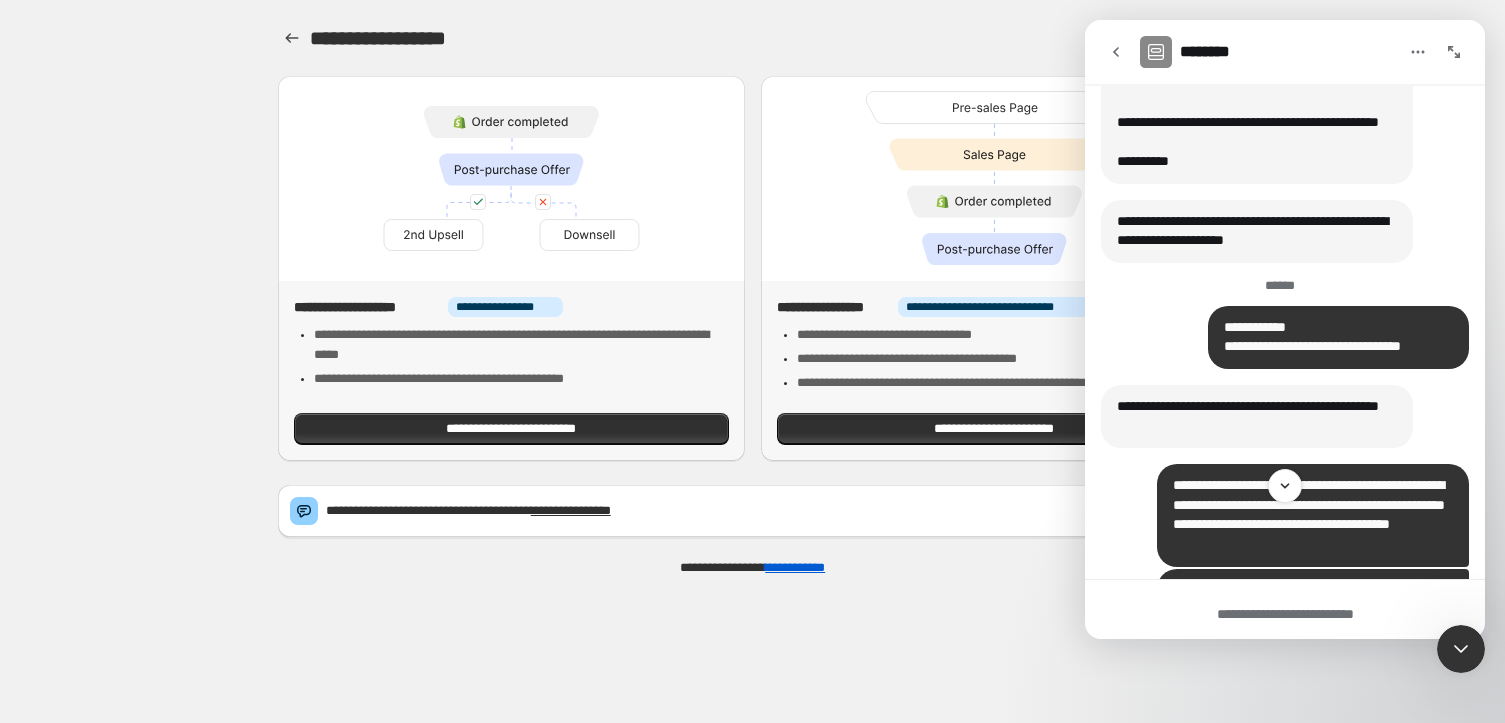 scroll, scrollTop: 8382, scrollLeft: 0, axis: vertical 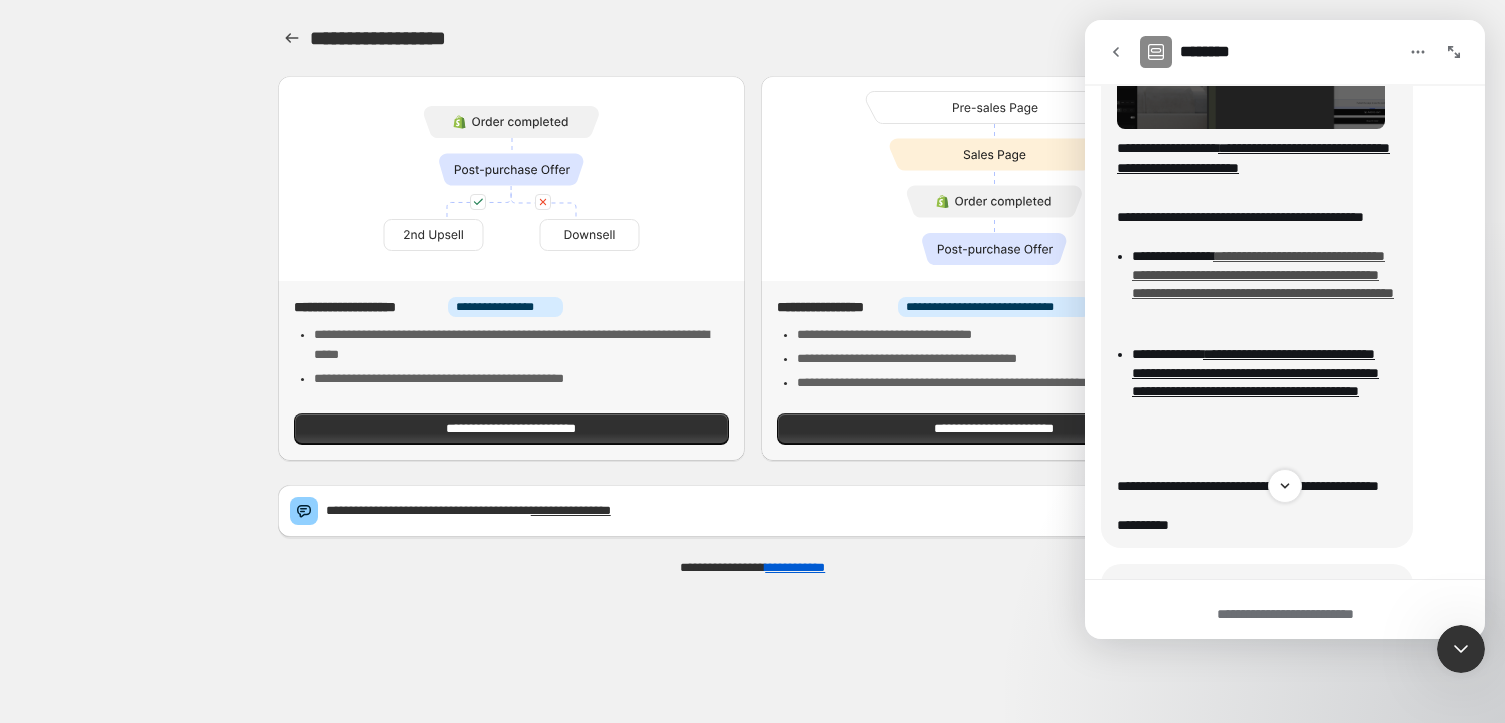click on "**********" at bounding box center (1263, 274) 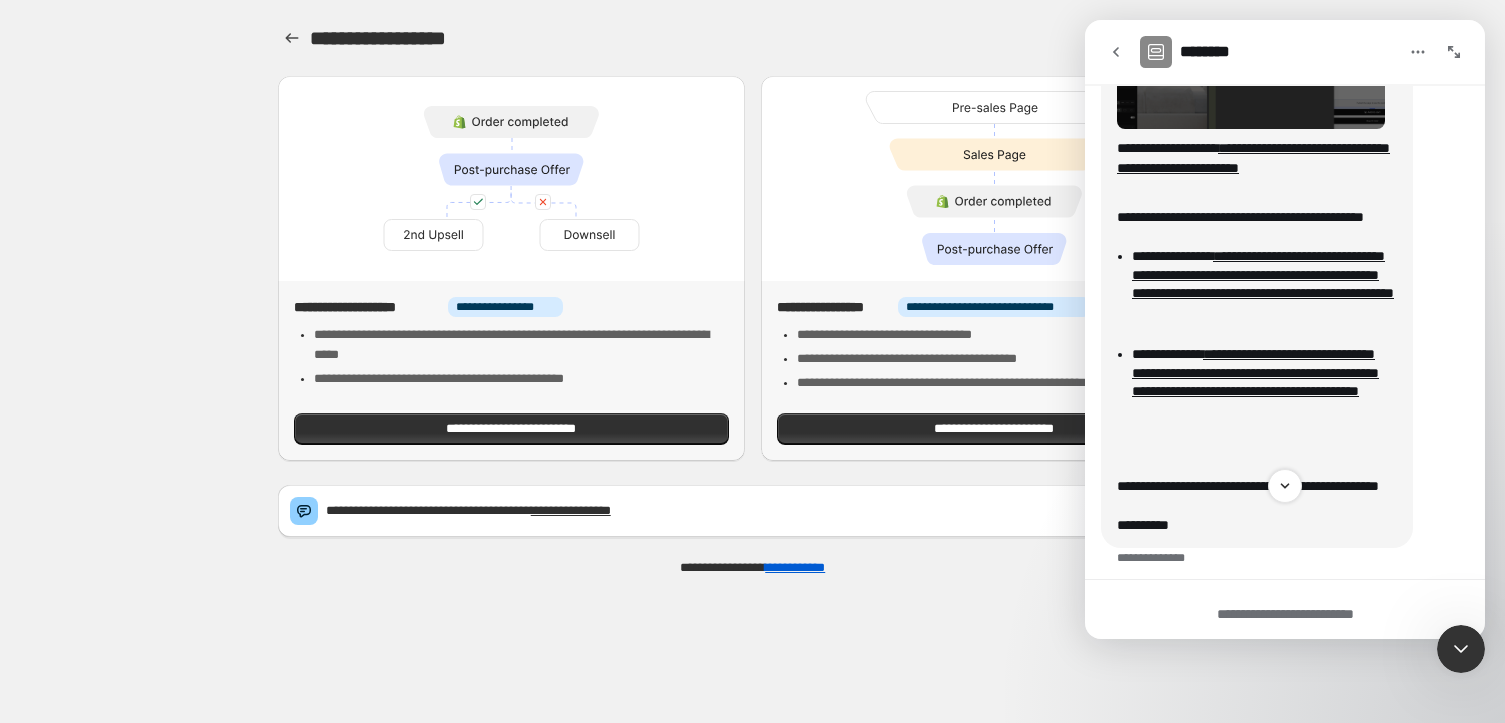 click 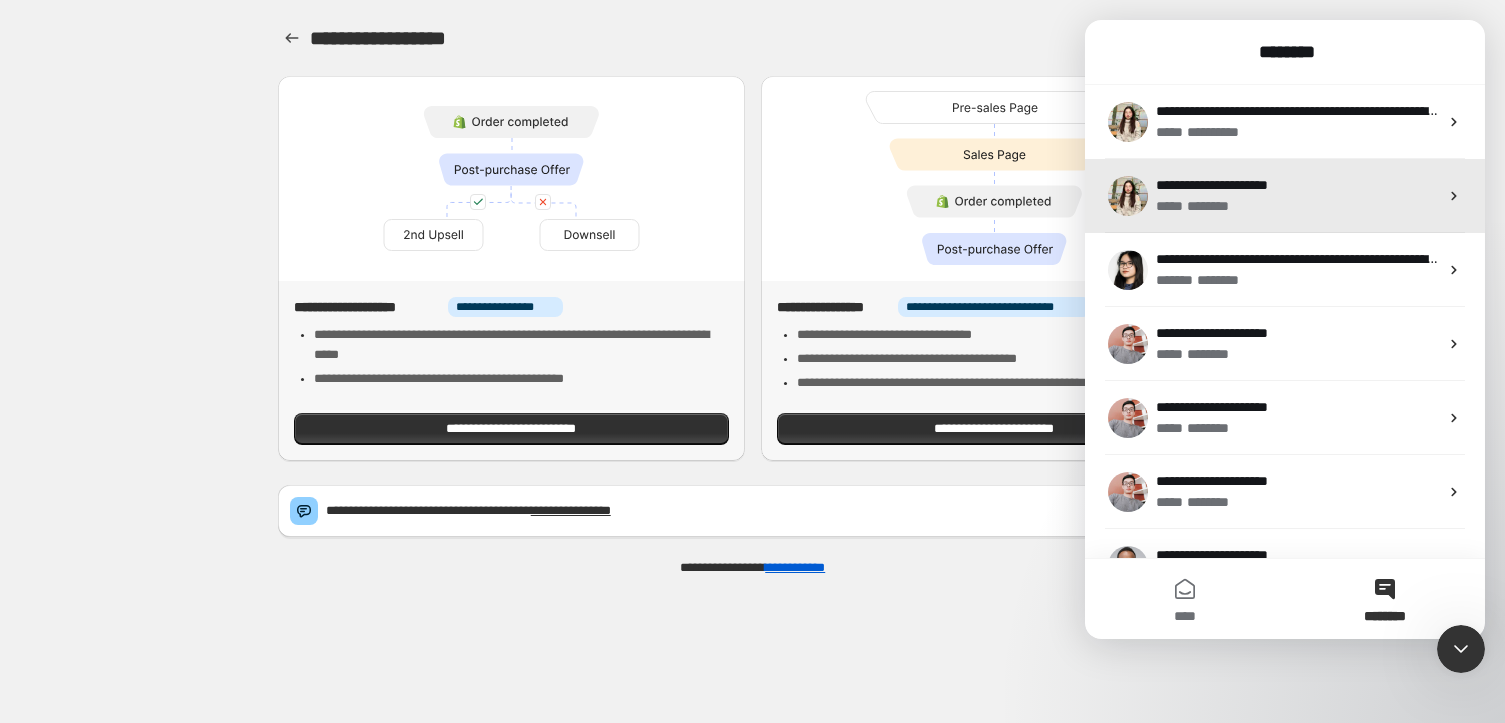 scroll, scrollTop: 0, scrollLeft: 0, axis: both 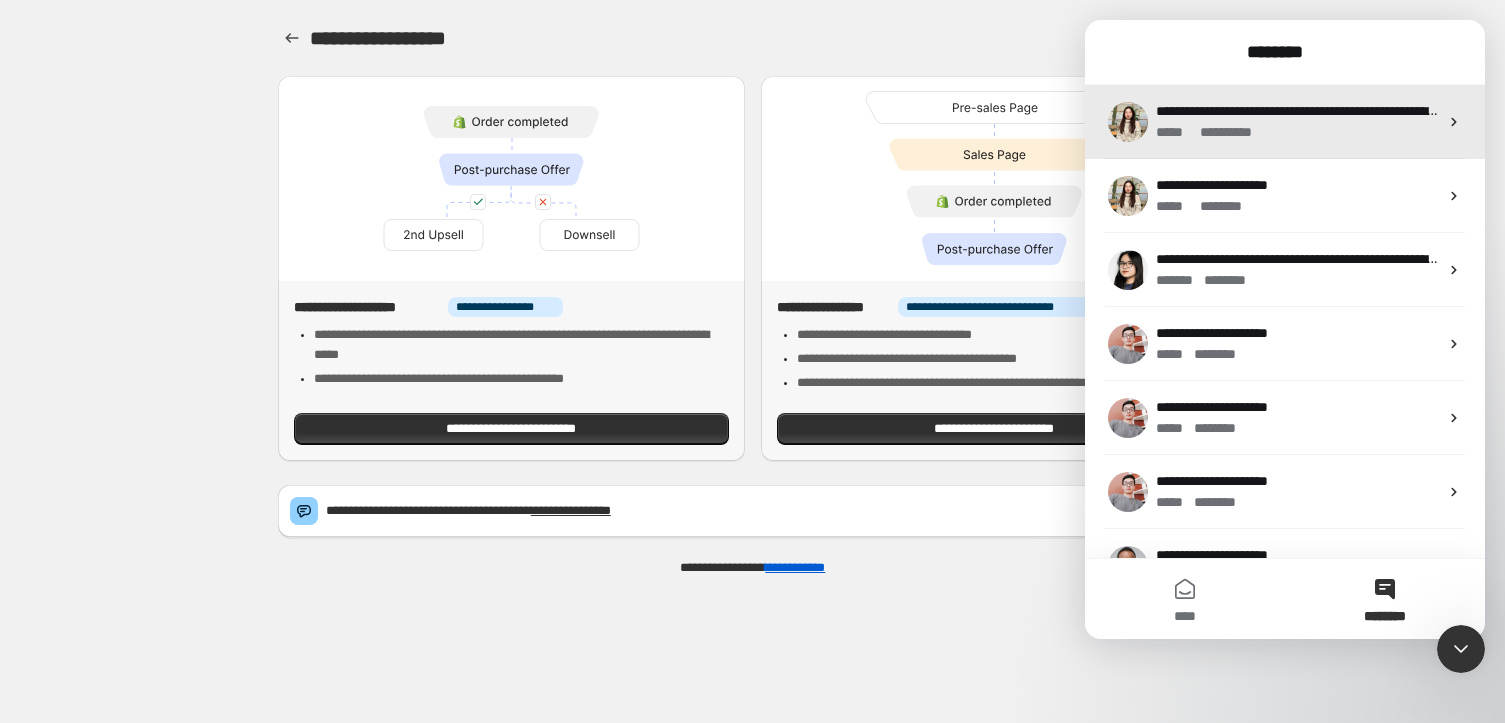 click on "* ********" at bounding box center (1231, 132) 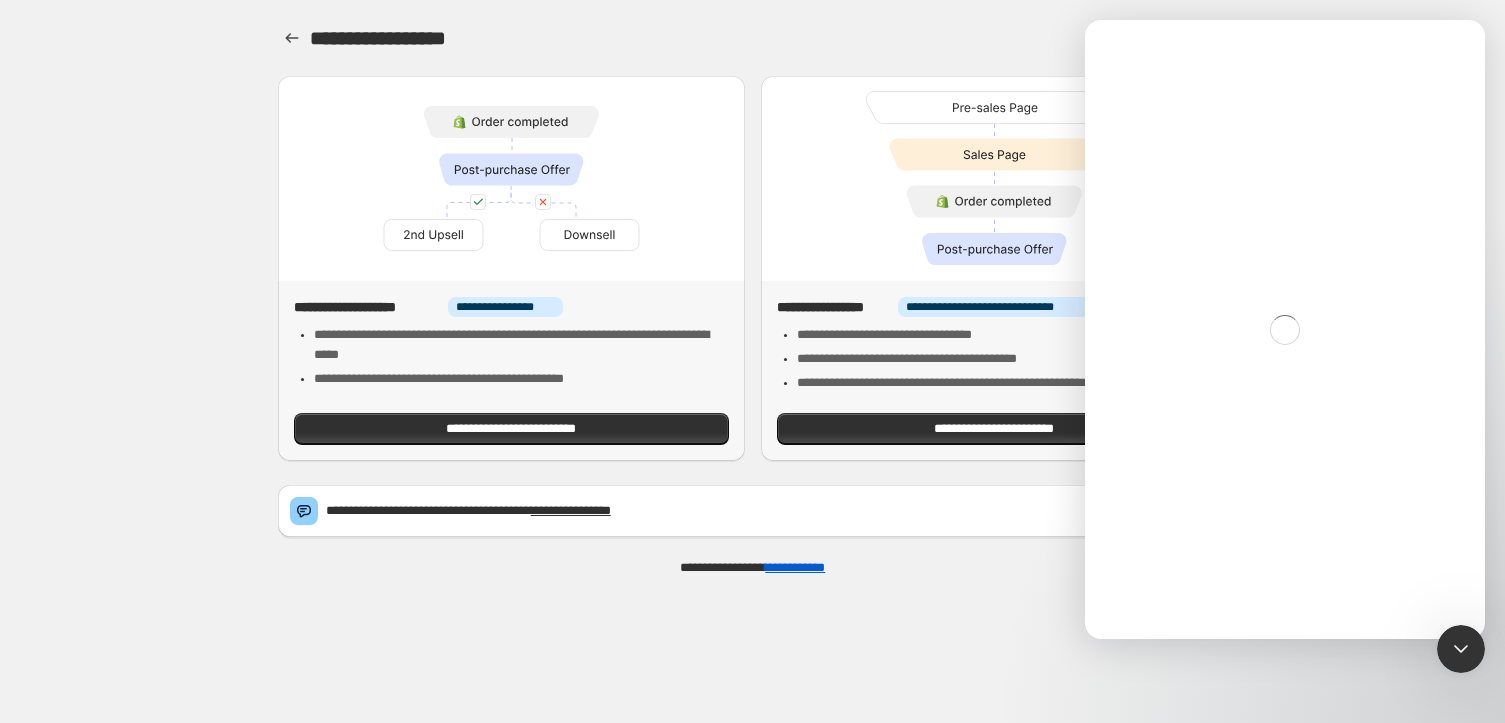 scroll, scrollTop: 0, scrollLeft: 0, axis: both 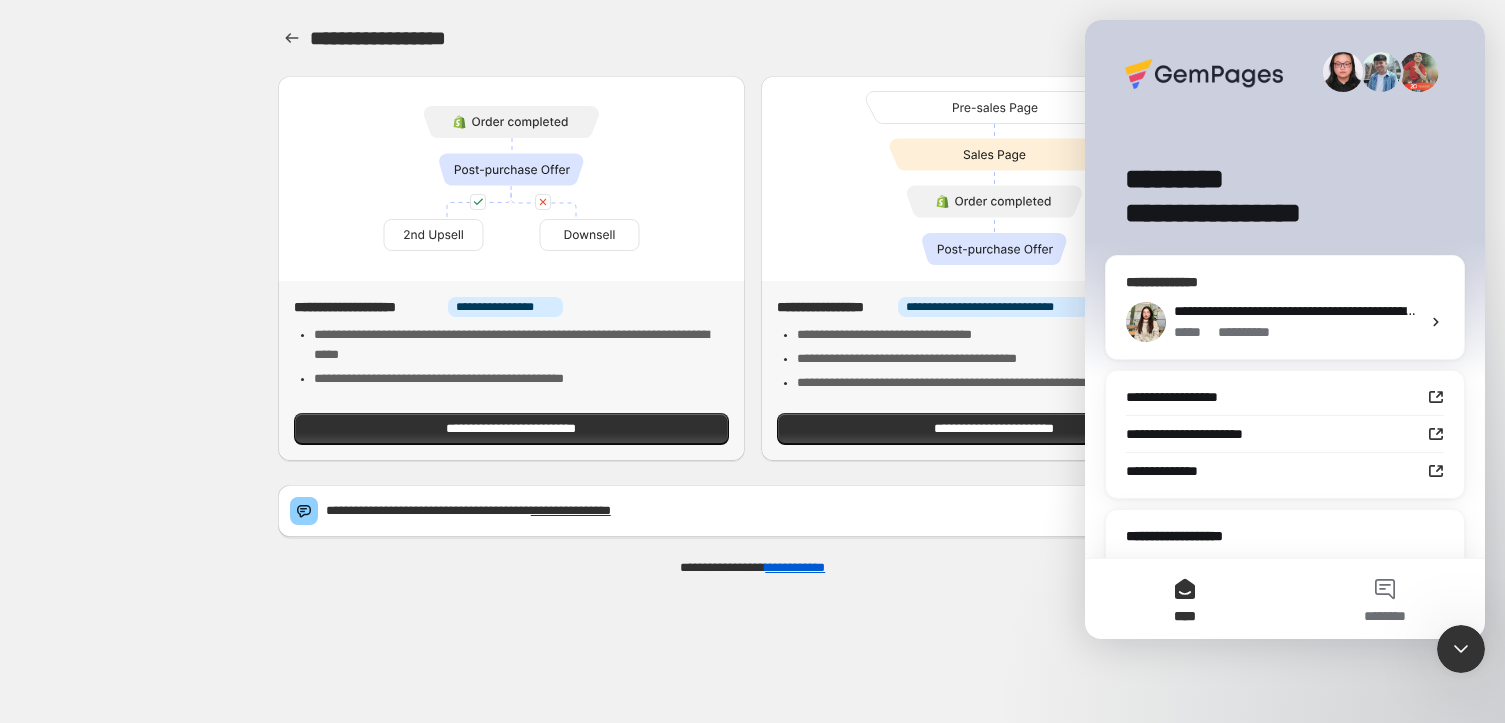 click on "**********" at bounding box center [1405, 311] 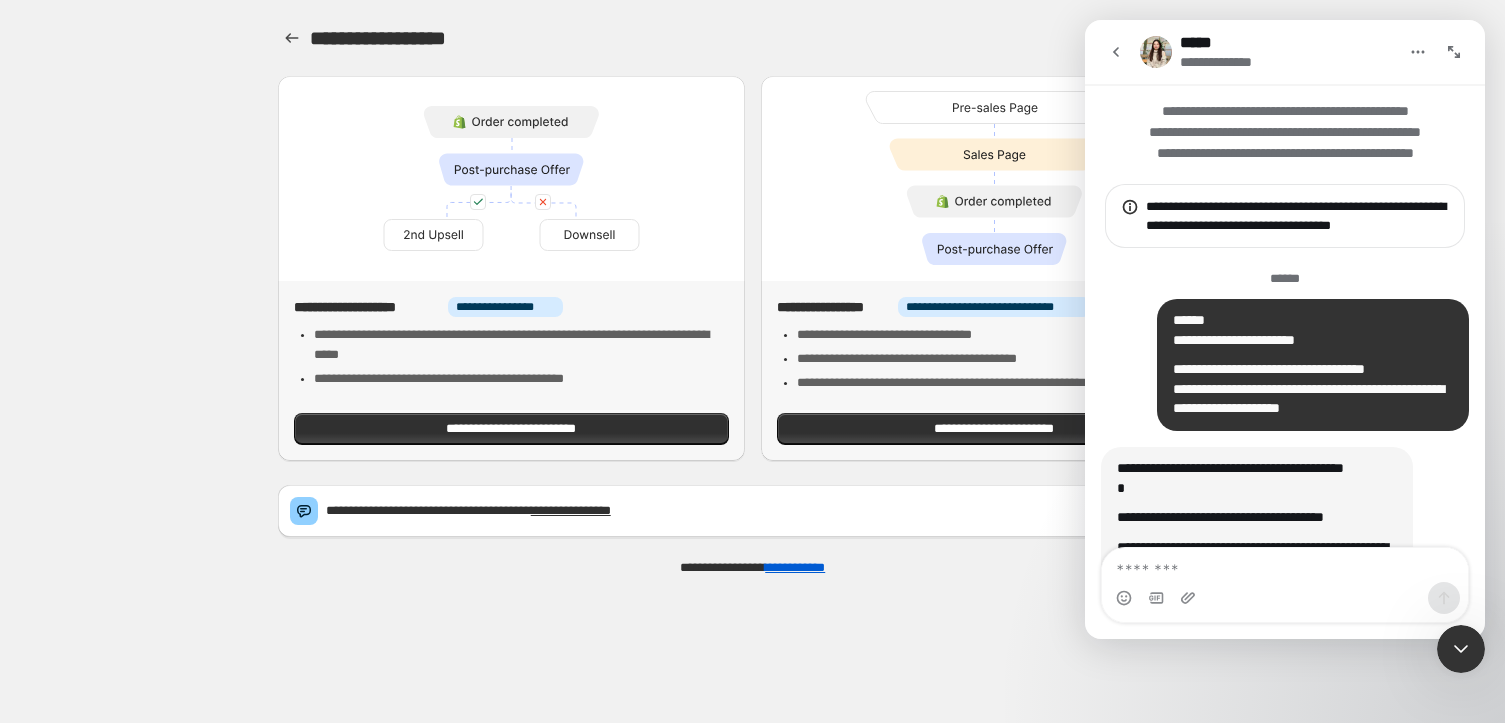 scroll, scrollTop: 0, scrollLeft: 0, axis: both 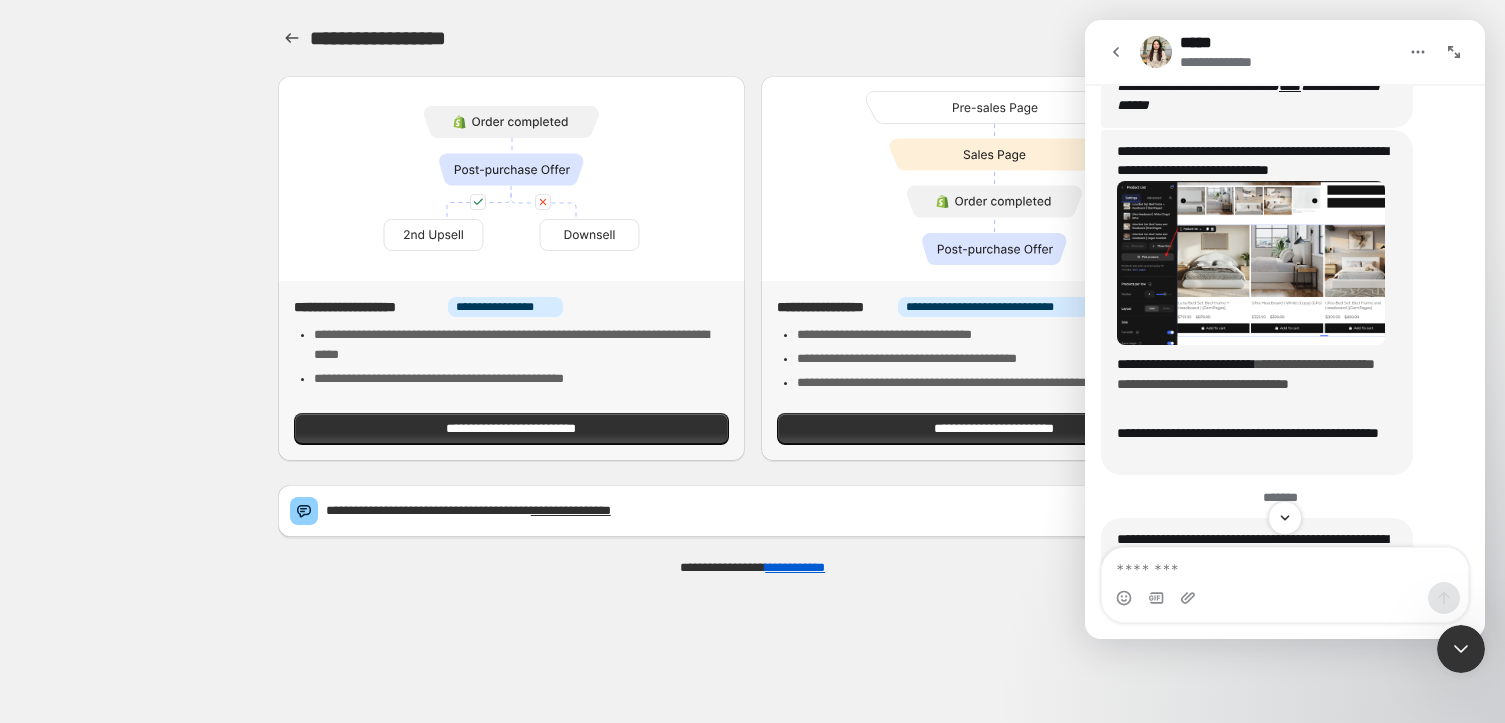 click on "**********" at bounding box center [1246, 374] 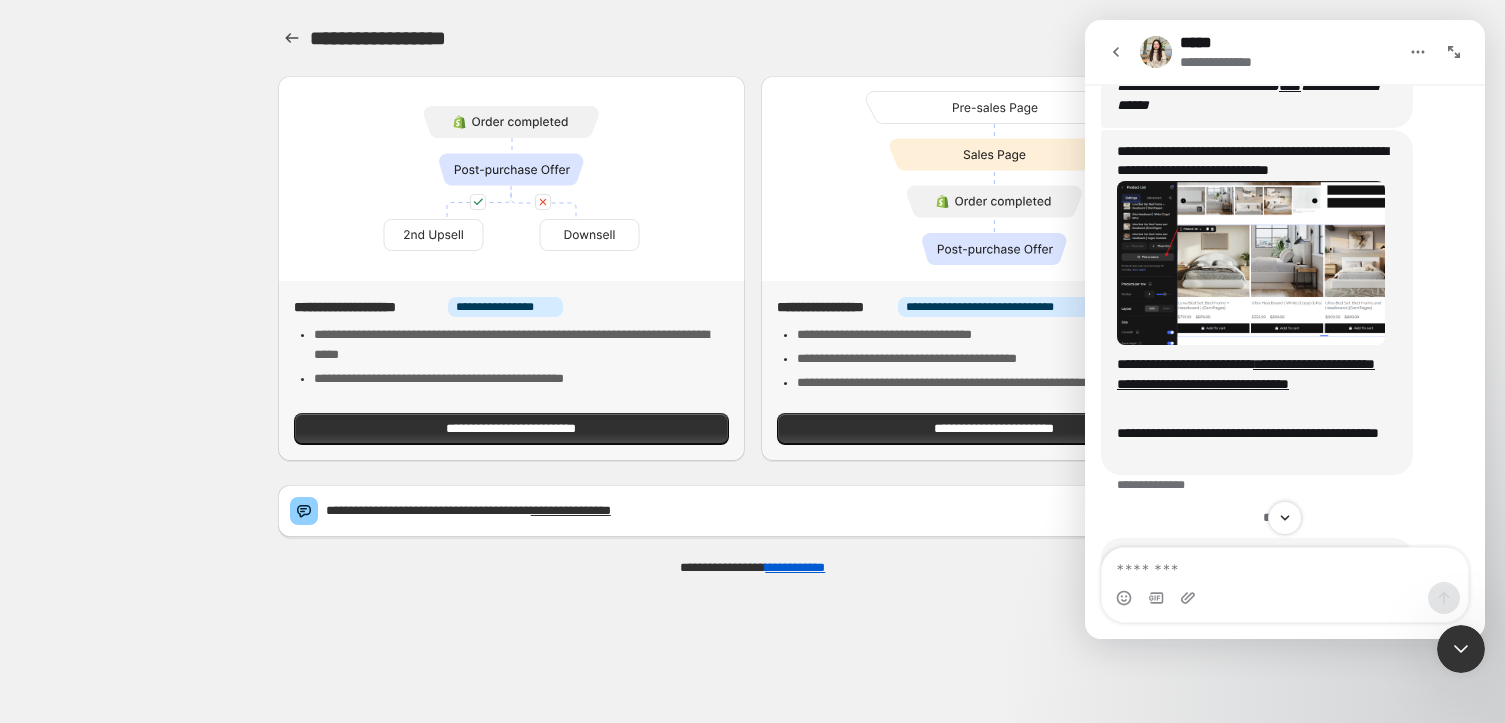 click 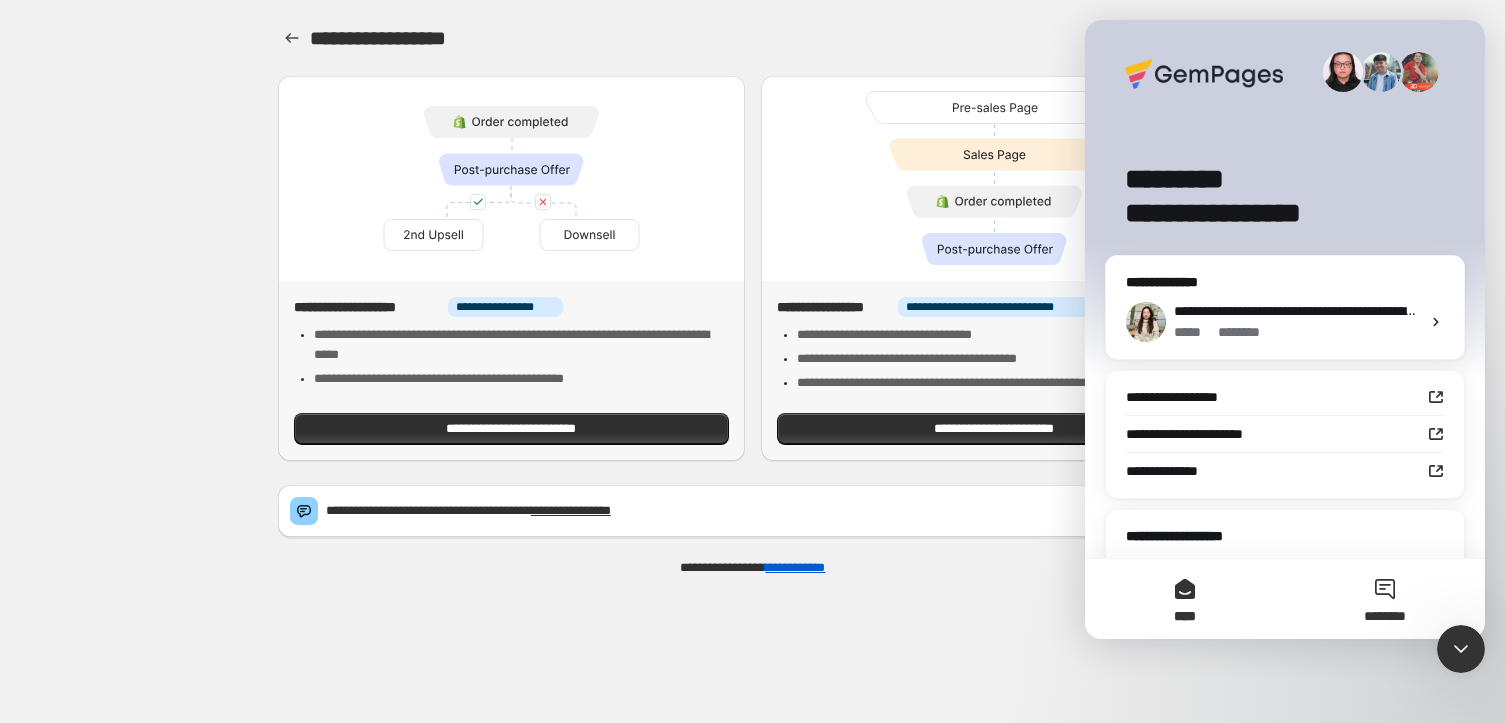 click on "********" at bounding box center [1385, 599] 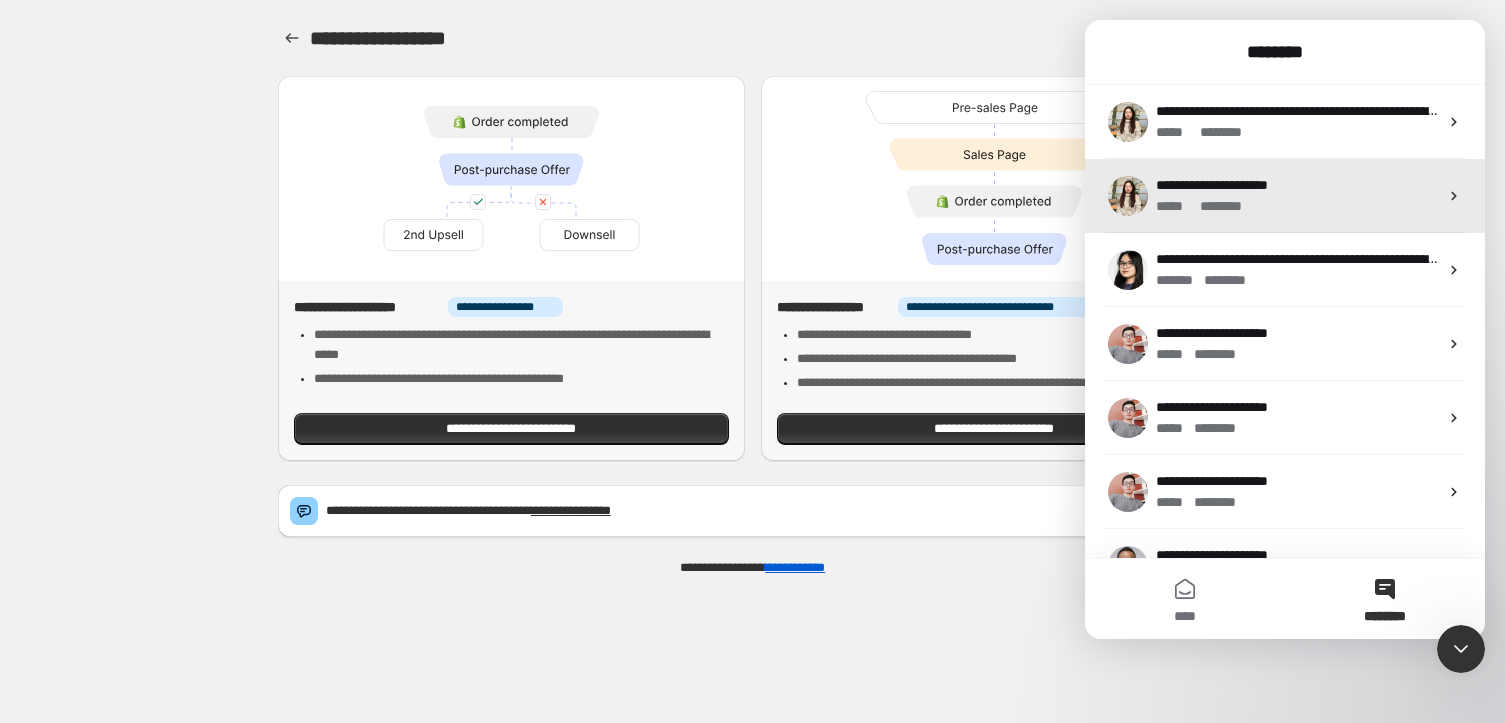 click on "**********" at bounding box center (1212, 185) 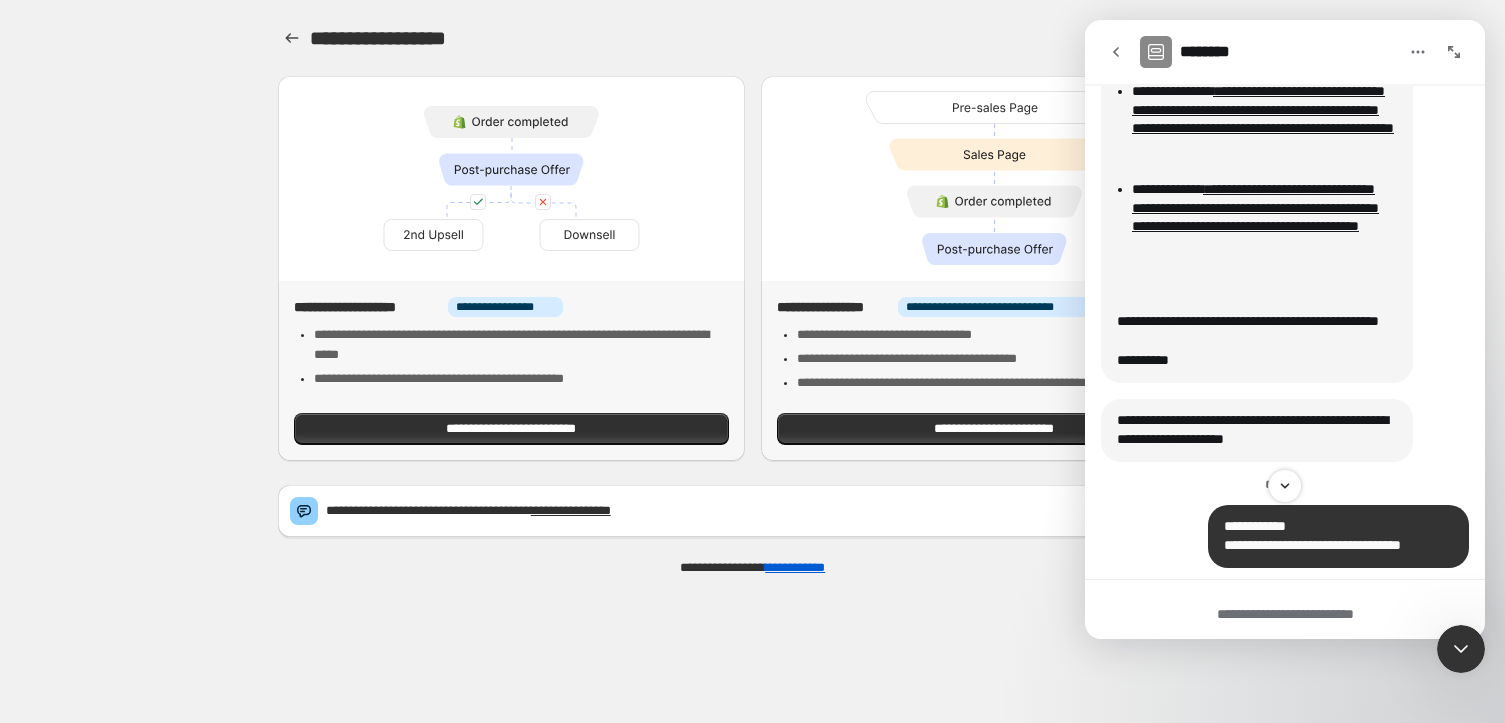 scroll, scrollTop: 8425, scrollLeft: 0, axis: vertical 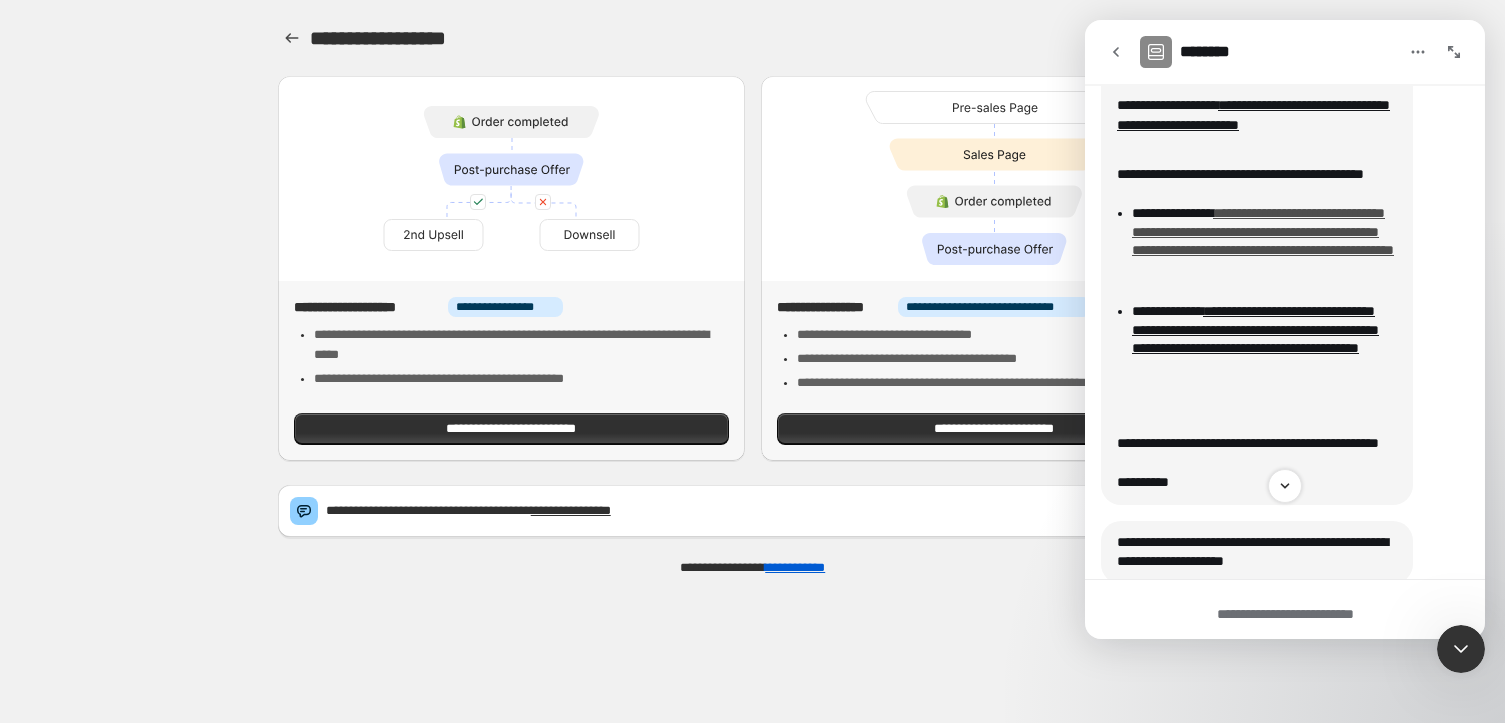 click on "**********" at bounding box center (1263, 231) 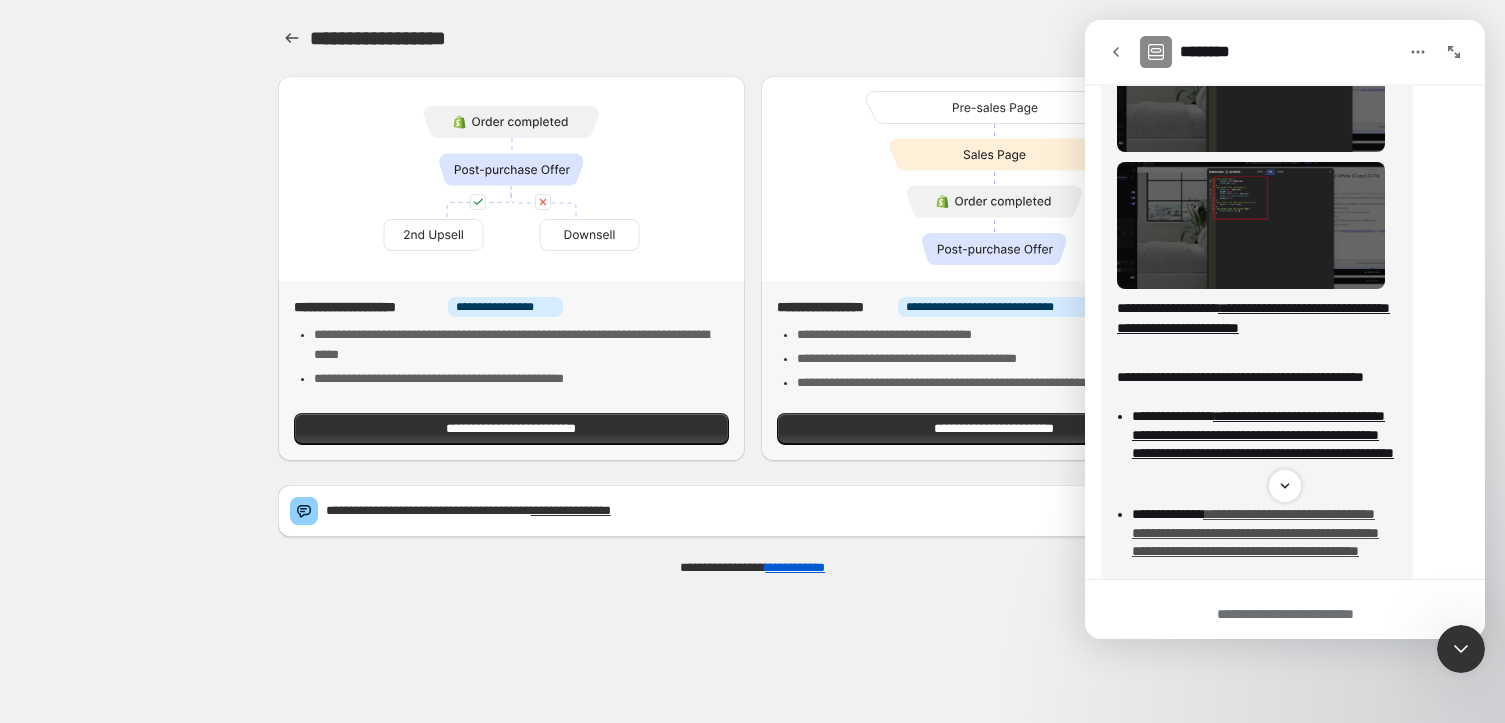 scroll, scrollTop: 8152, scrollLeft: 0, axis: vertical 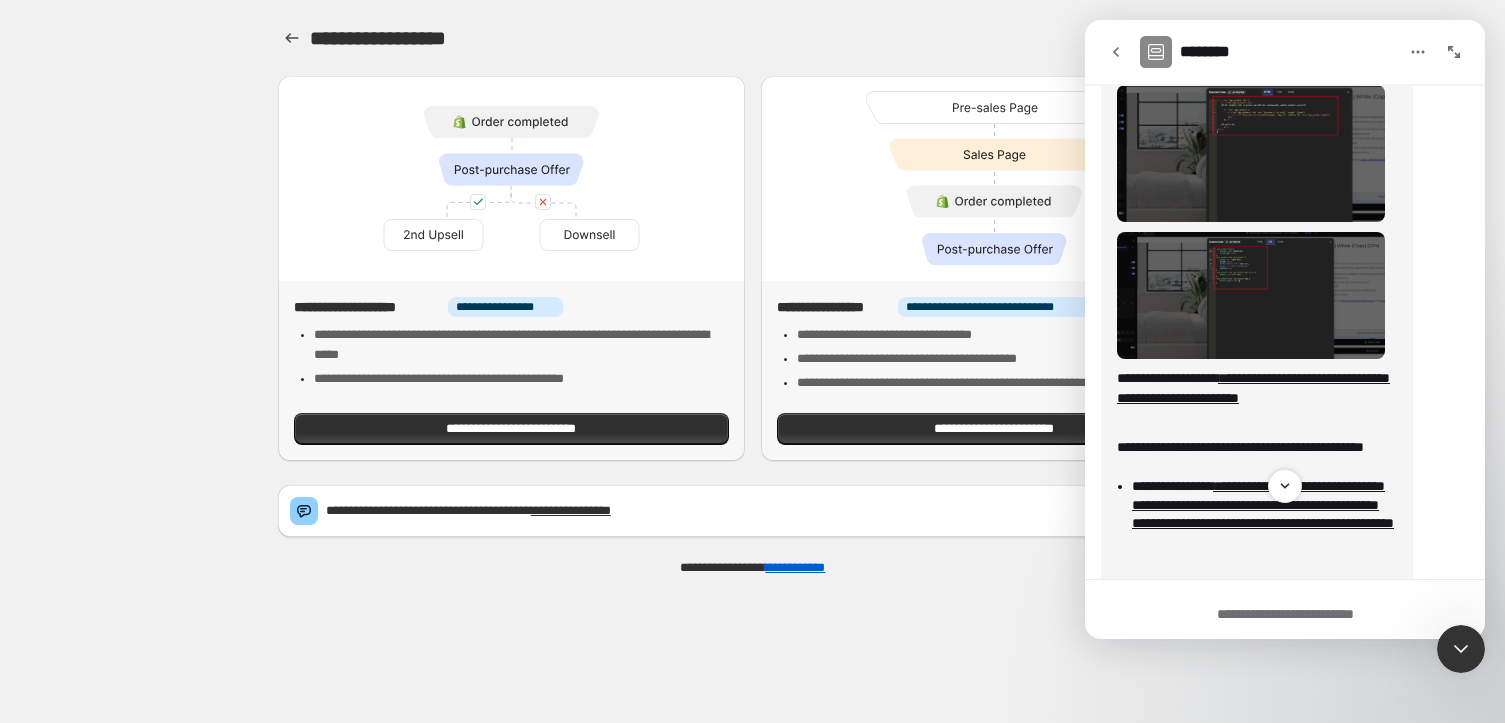 click at bounding box center [1251, 295] 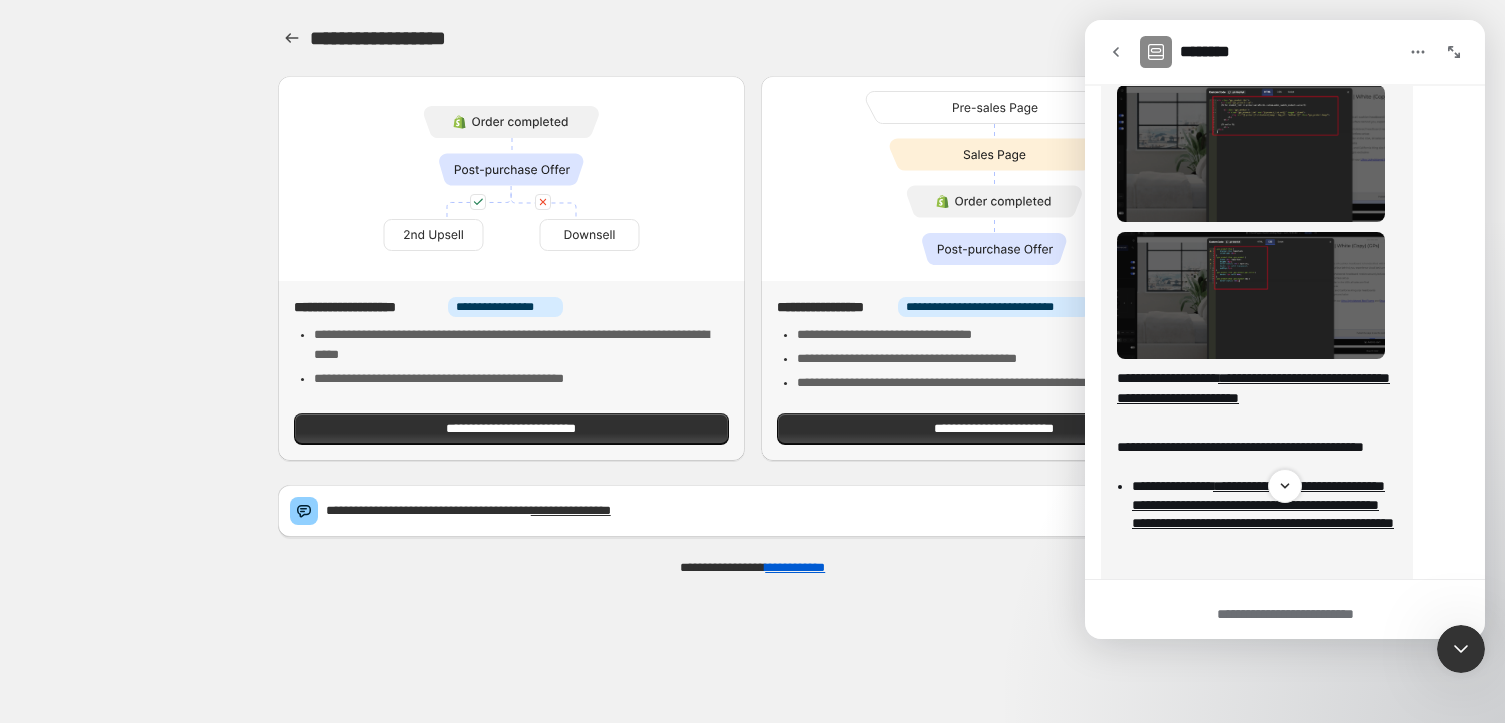 scroll, scrollTop: 0, scrollLeft: 0, axis: both 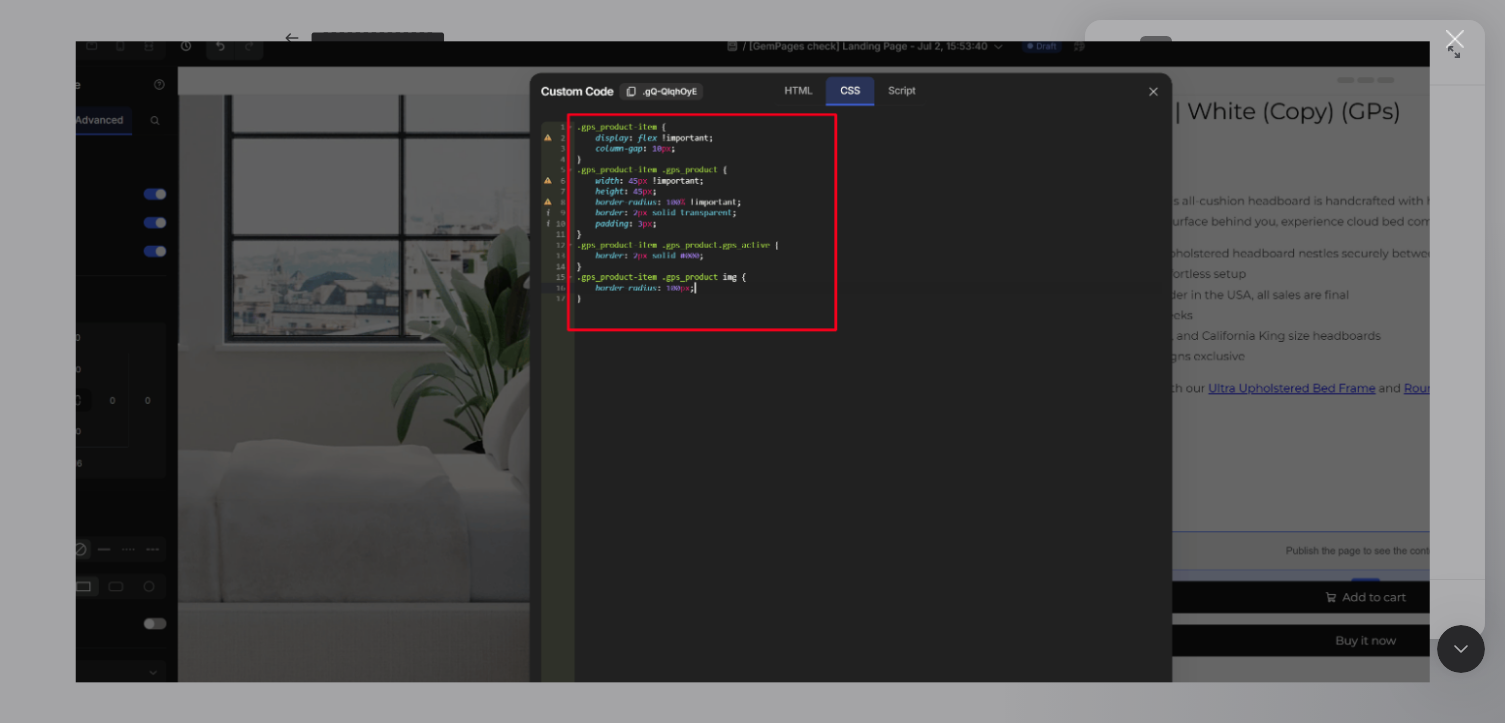 click at bounding box center (1455, 39) 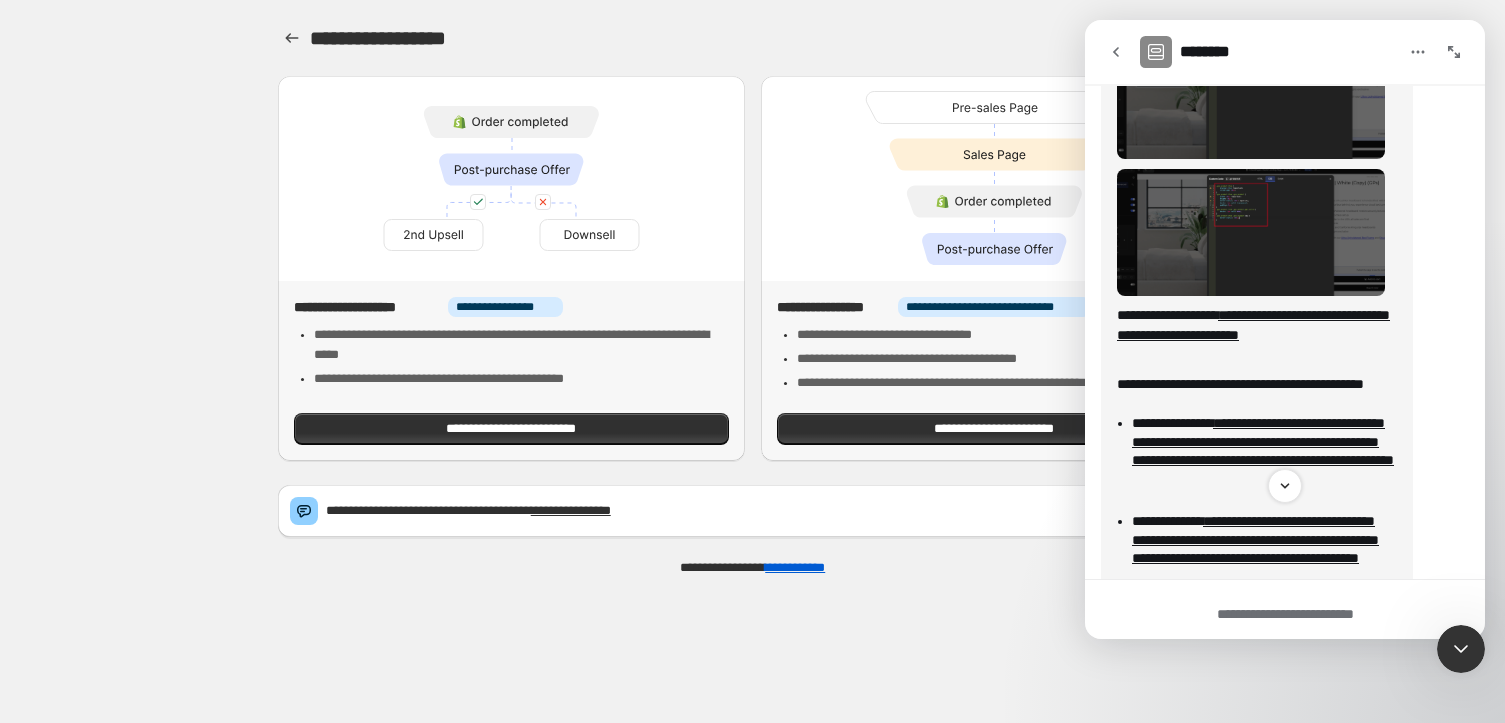 scroll, scrollTop: 8425, scrollLeft: 0, axis: vertical 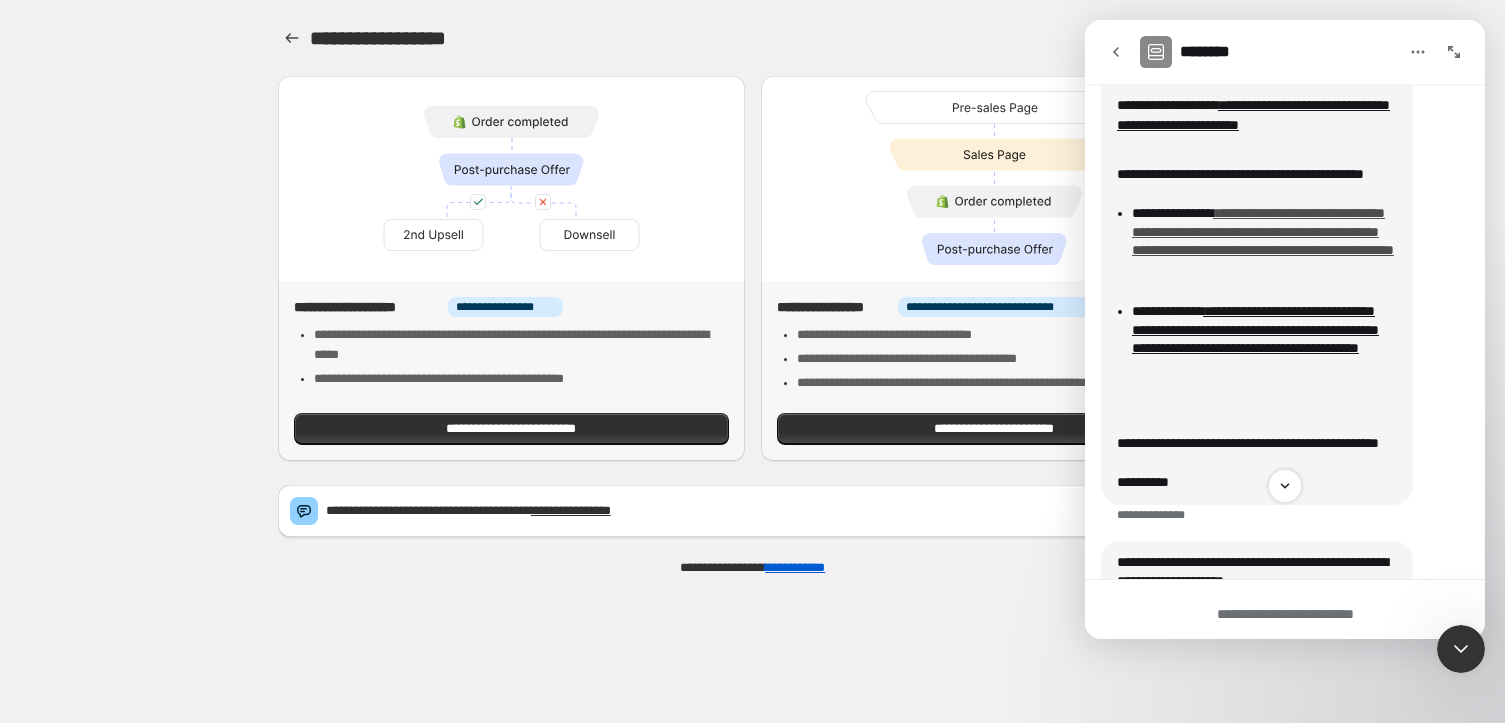 click on "**********" at bounding box center (1263, 231) 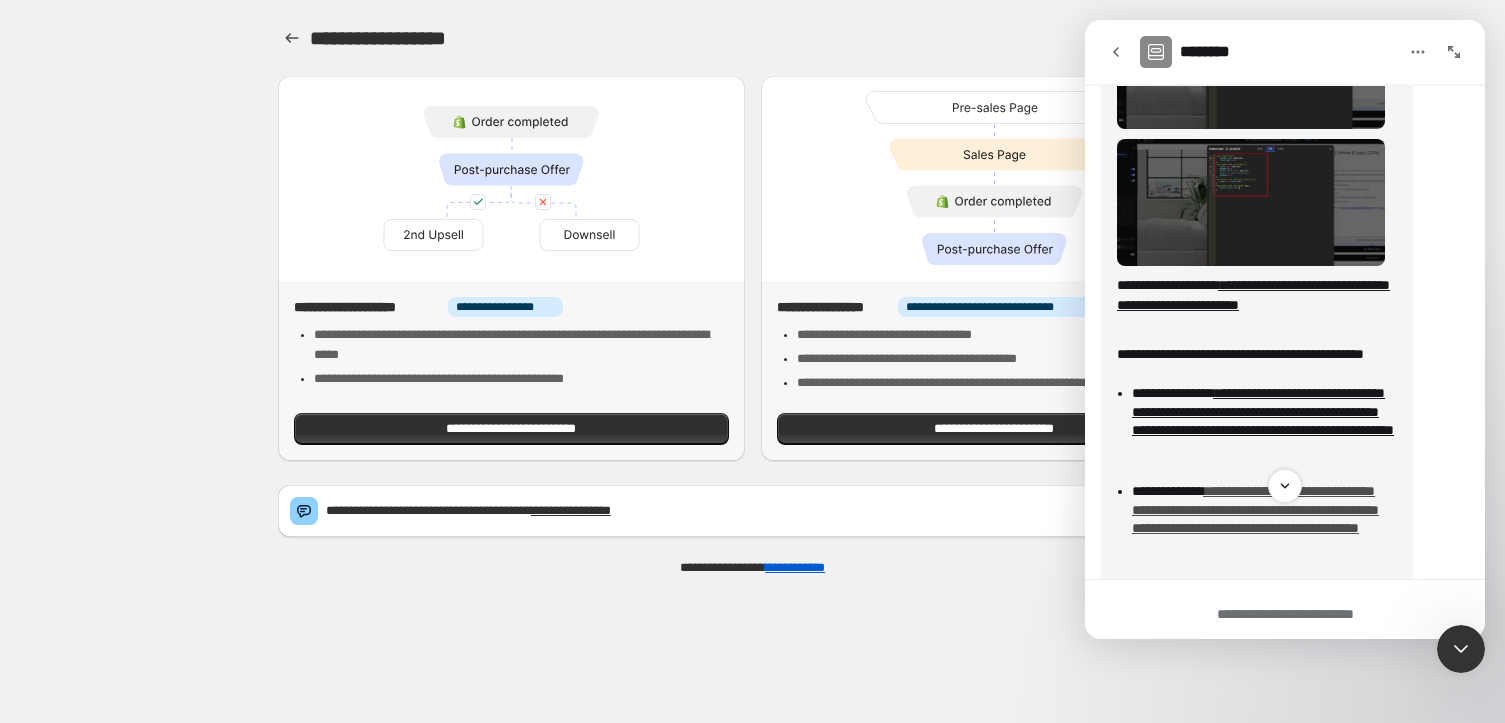 scroll, scrollTop: 8243, scrollLeft: 0, axis: vertical 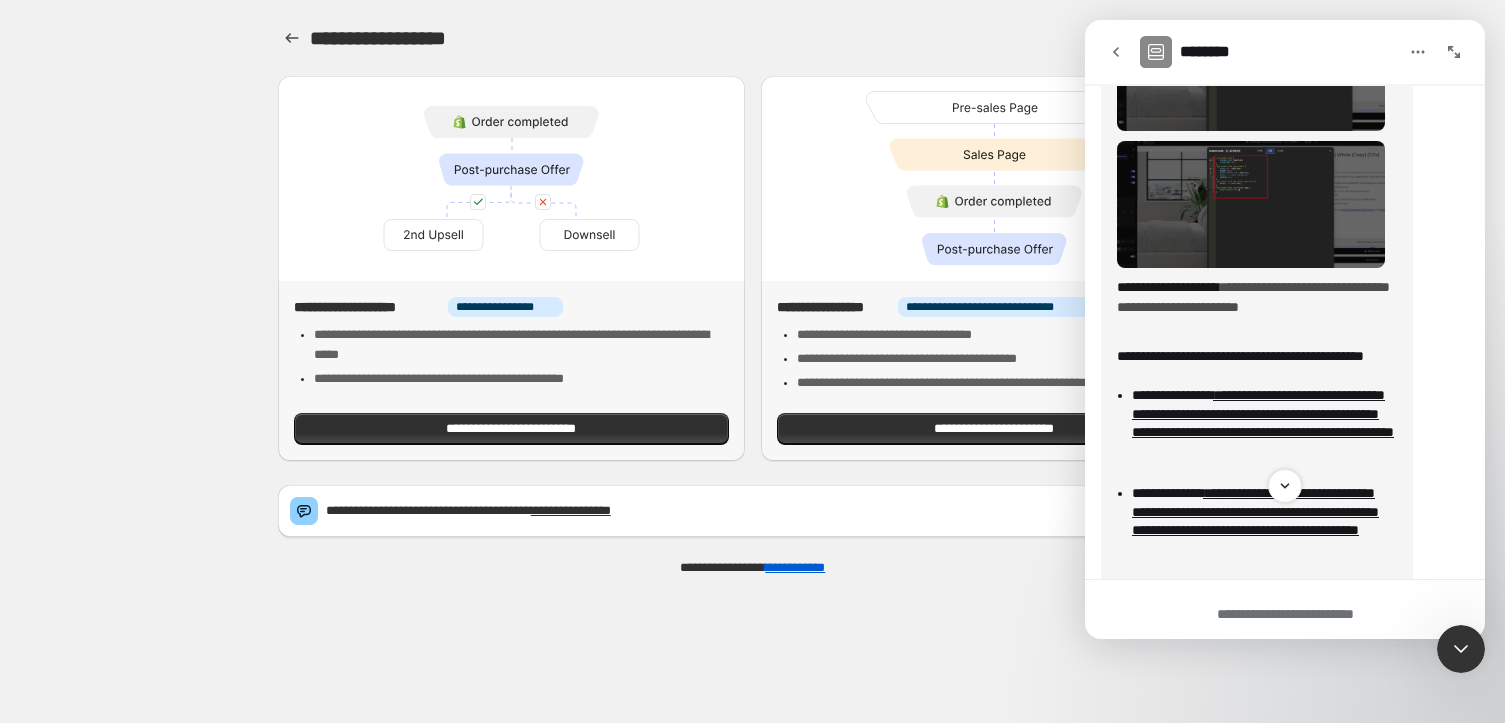 click on "**********" at bounding box center [1253, 297] 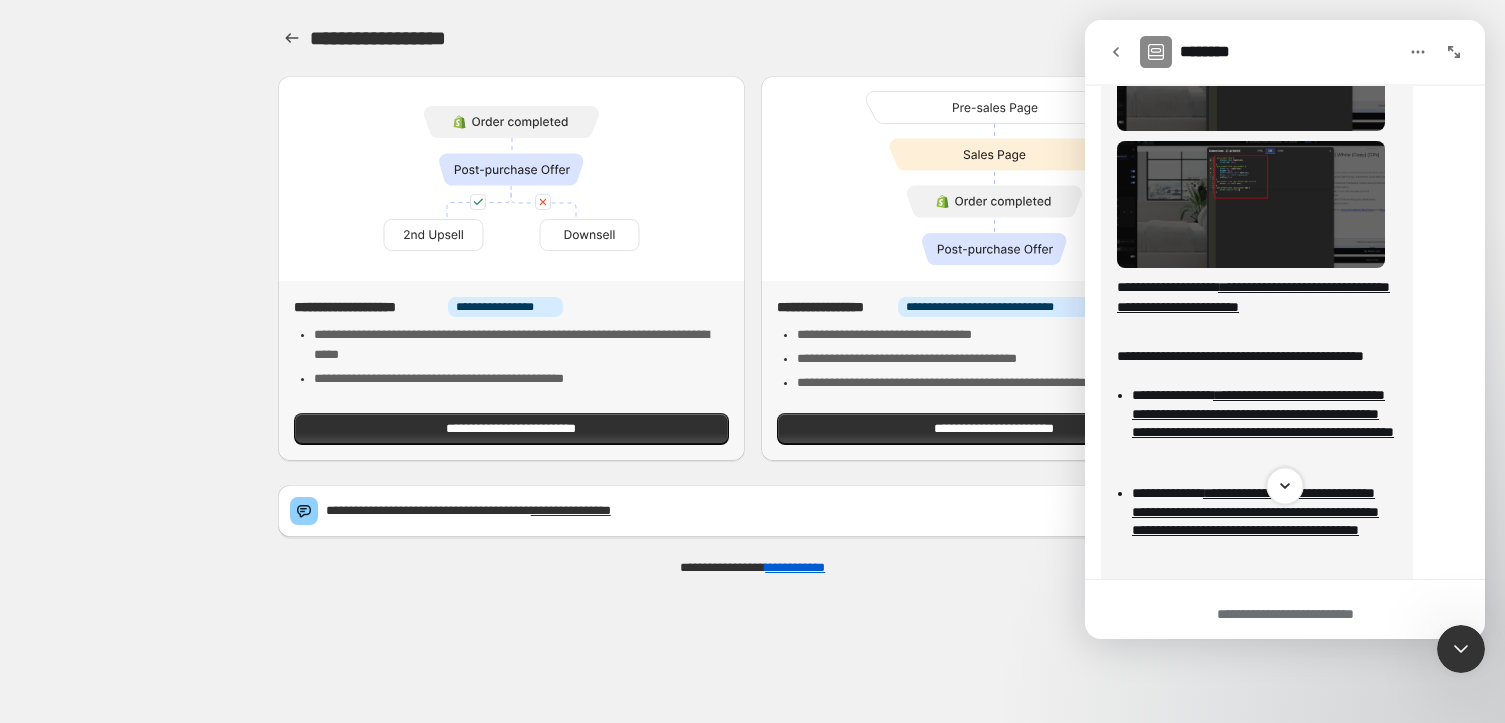 click 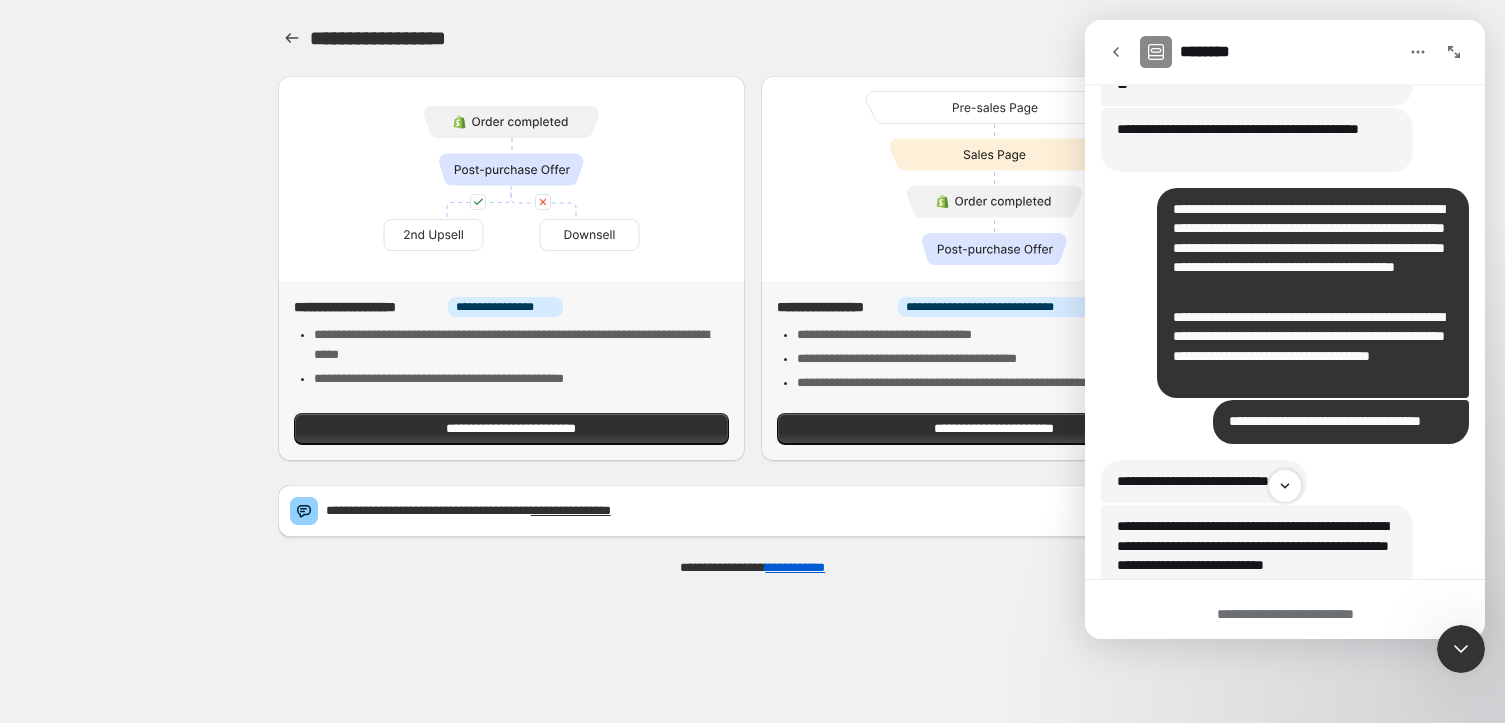 scroll, scrollTop: 12220, scrollLeft: 0, axis: vertical 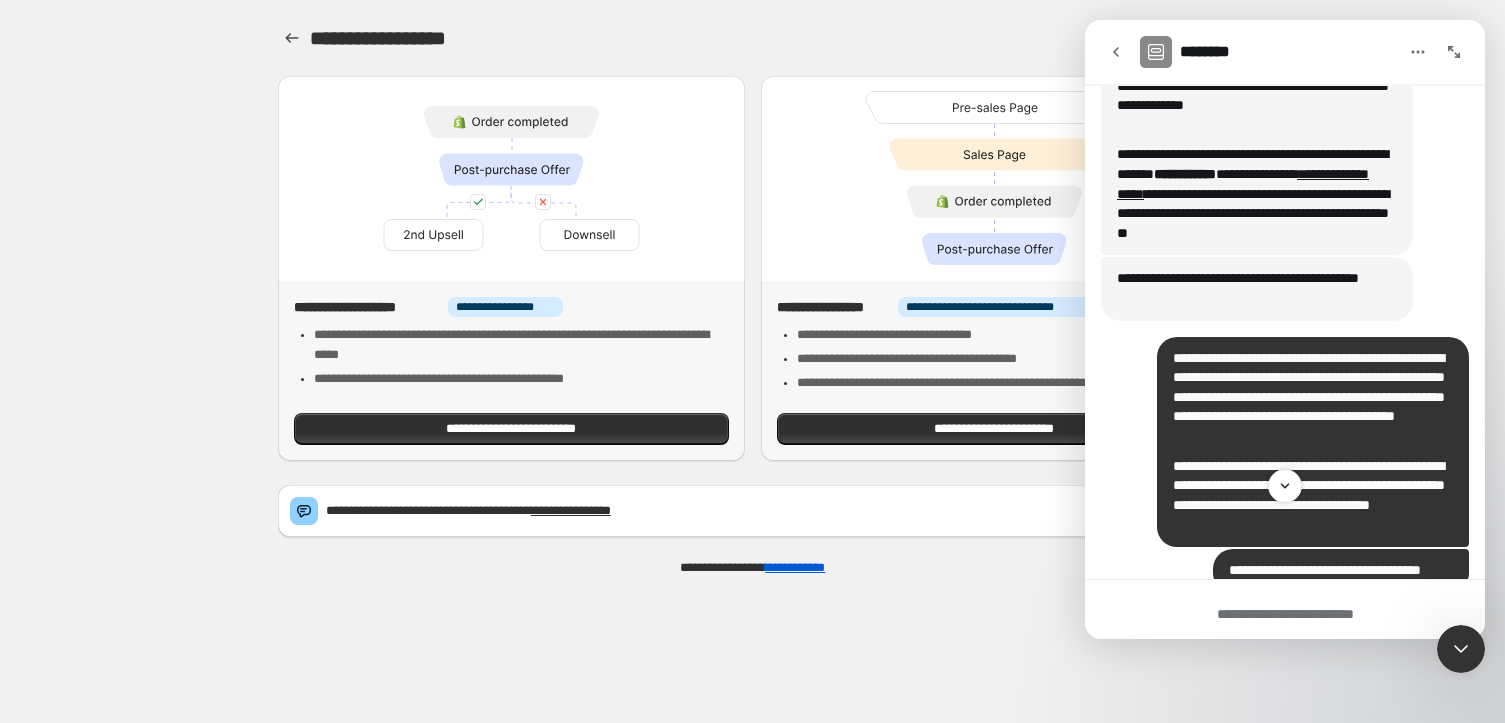 click 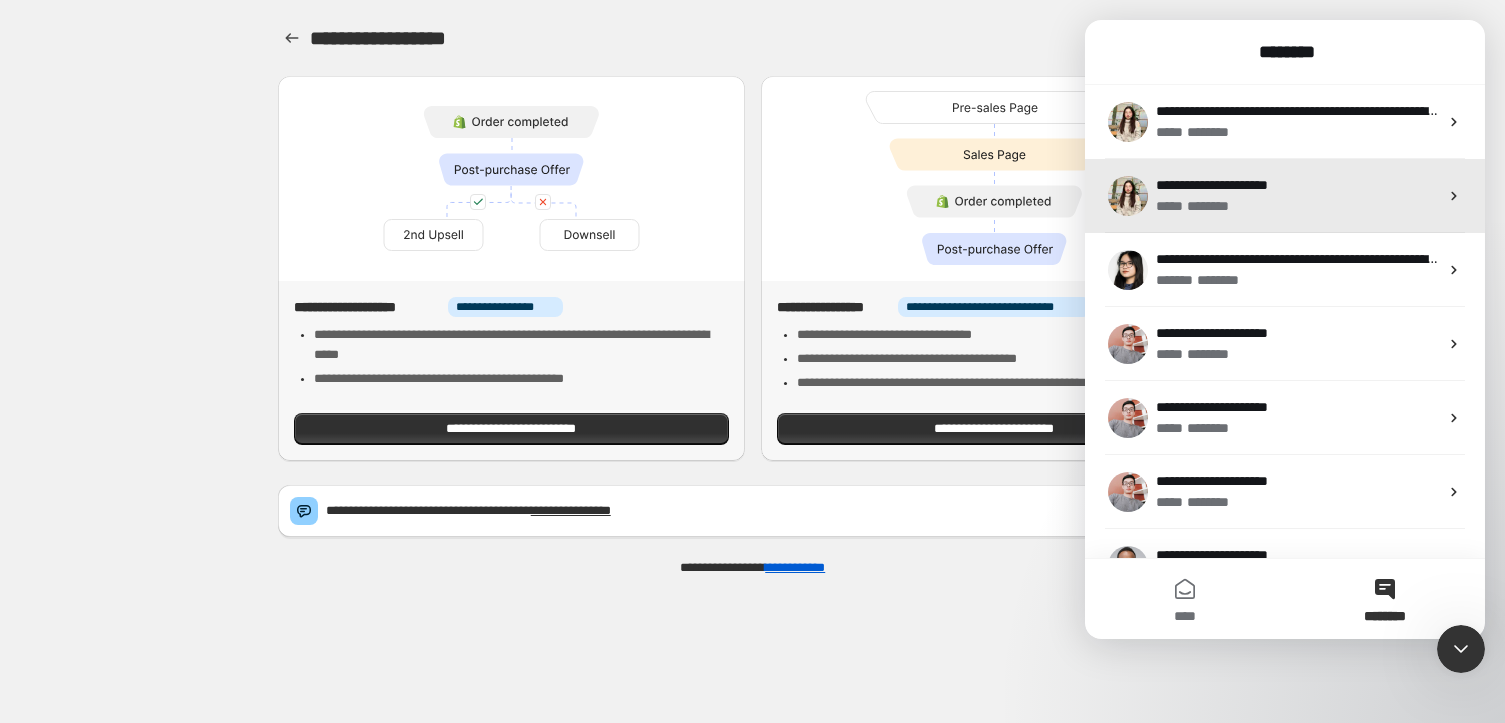 scroll, scrollTop: 0, scrollLeft: 0, axis: both 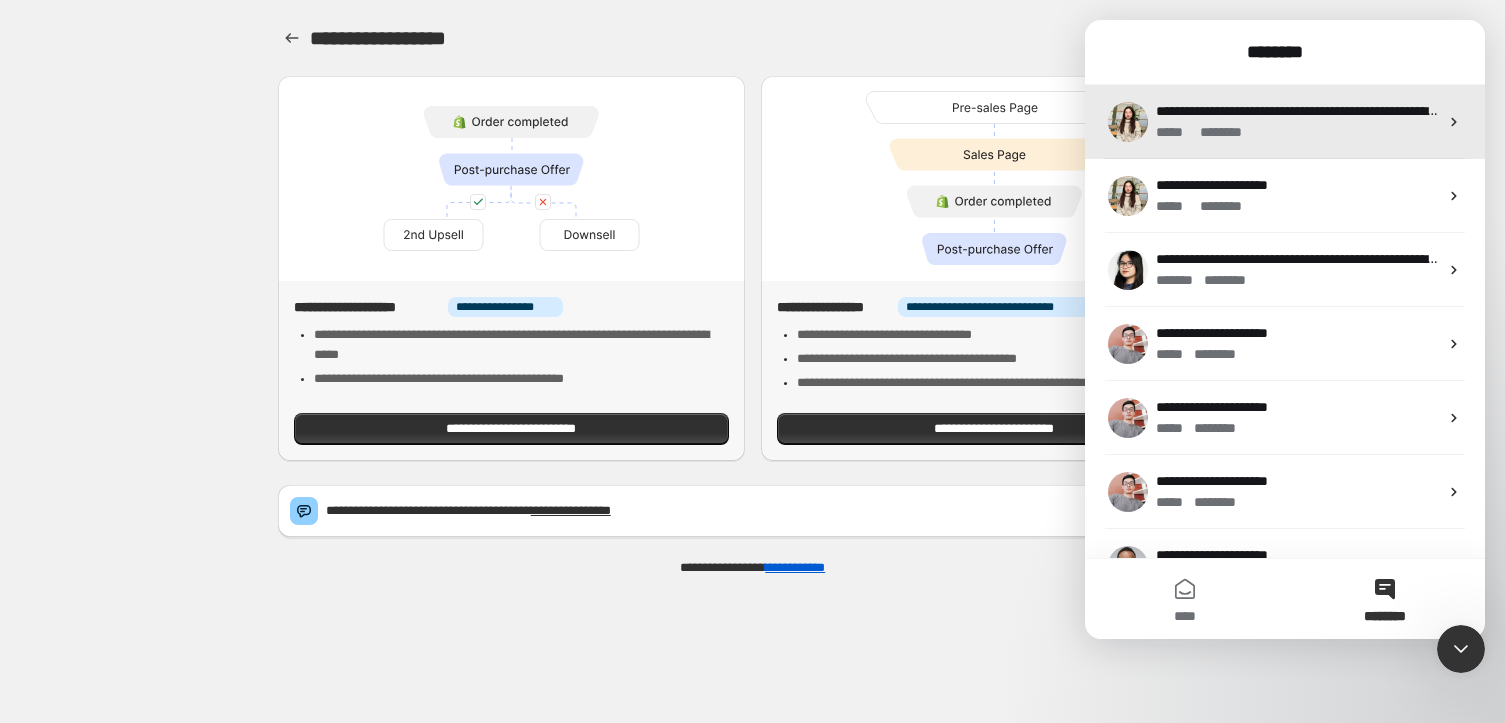 click on "* ******" at bounding box center (1228, 132) 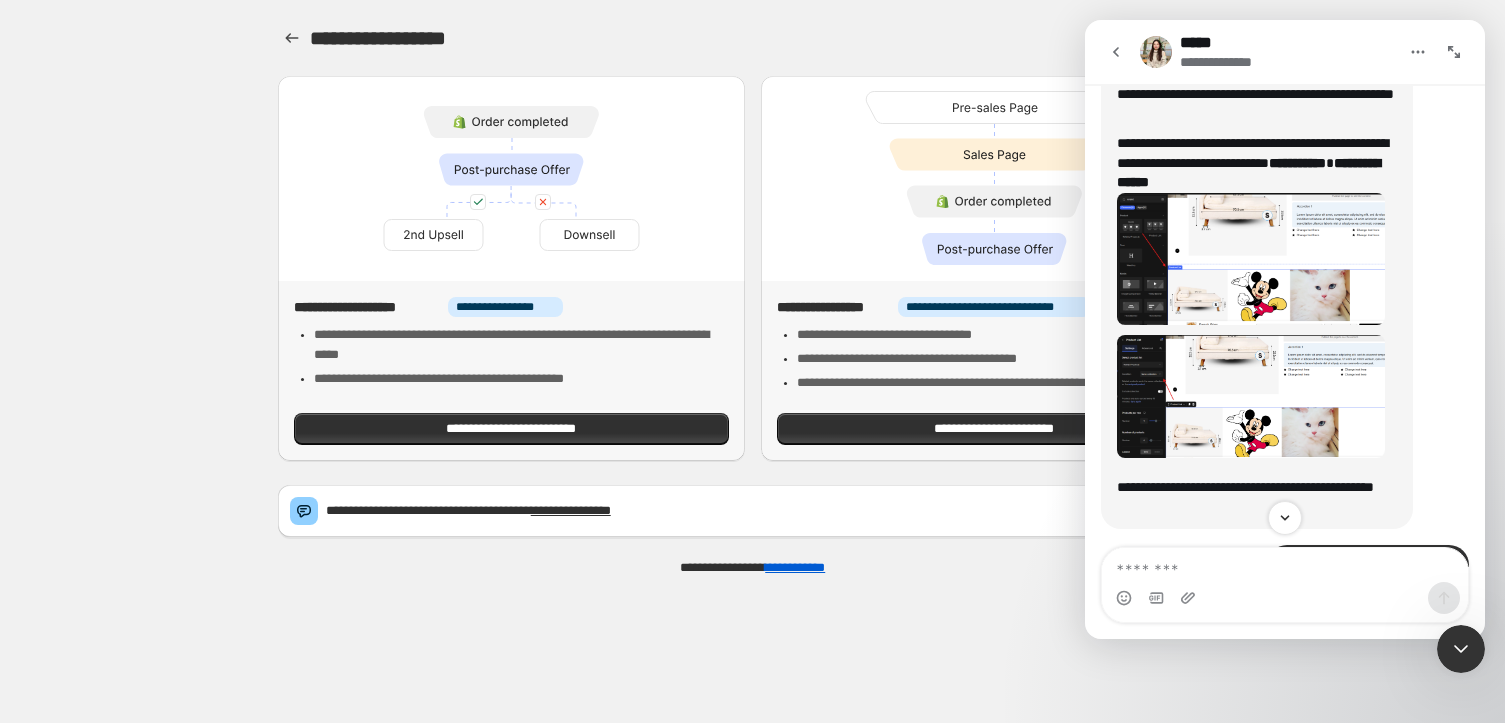 scroll, scrollTop: 1000, scrollLeft: 0, axis: vertical 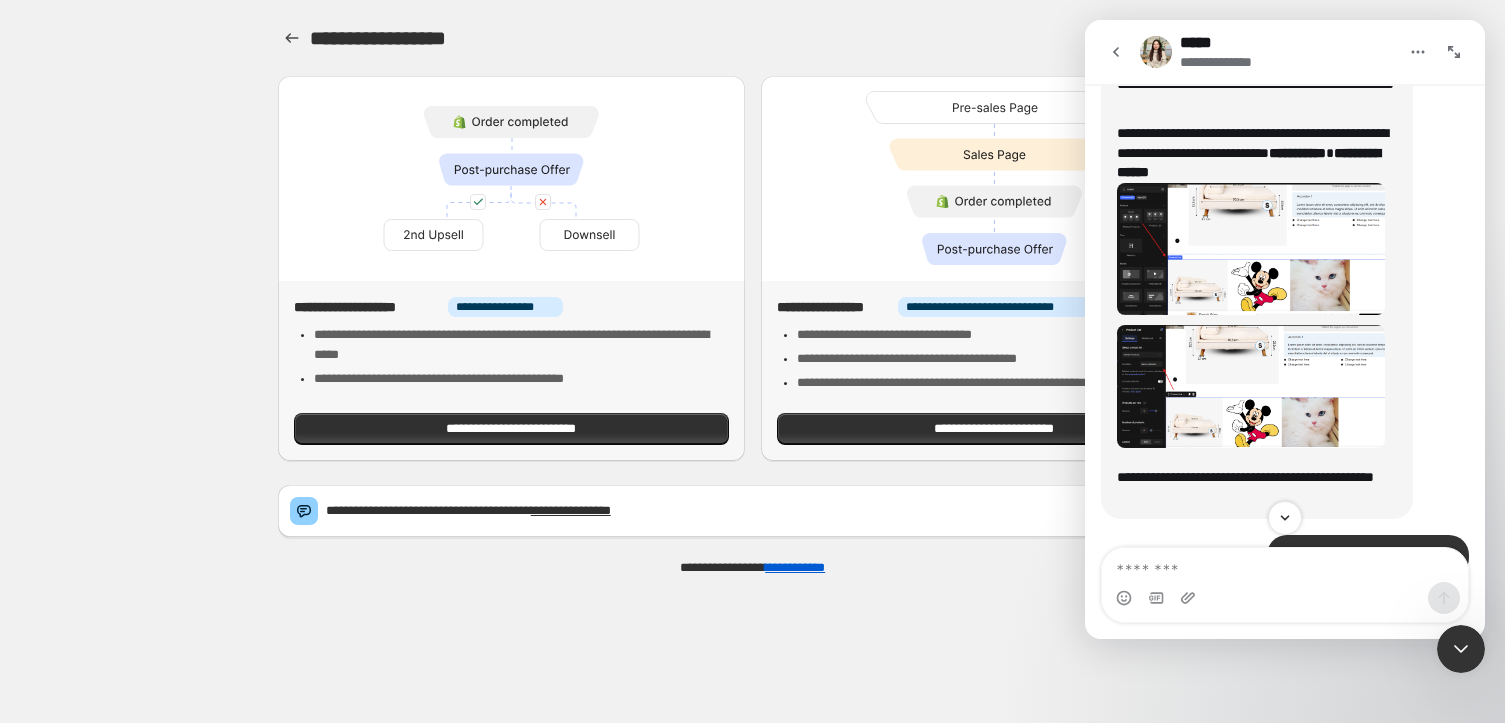 click at bounding box center [1251, 249] 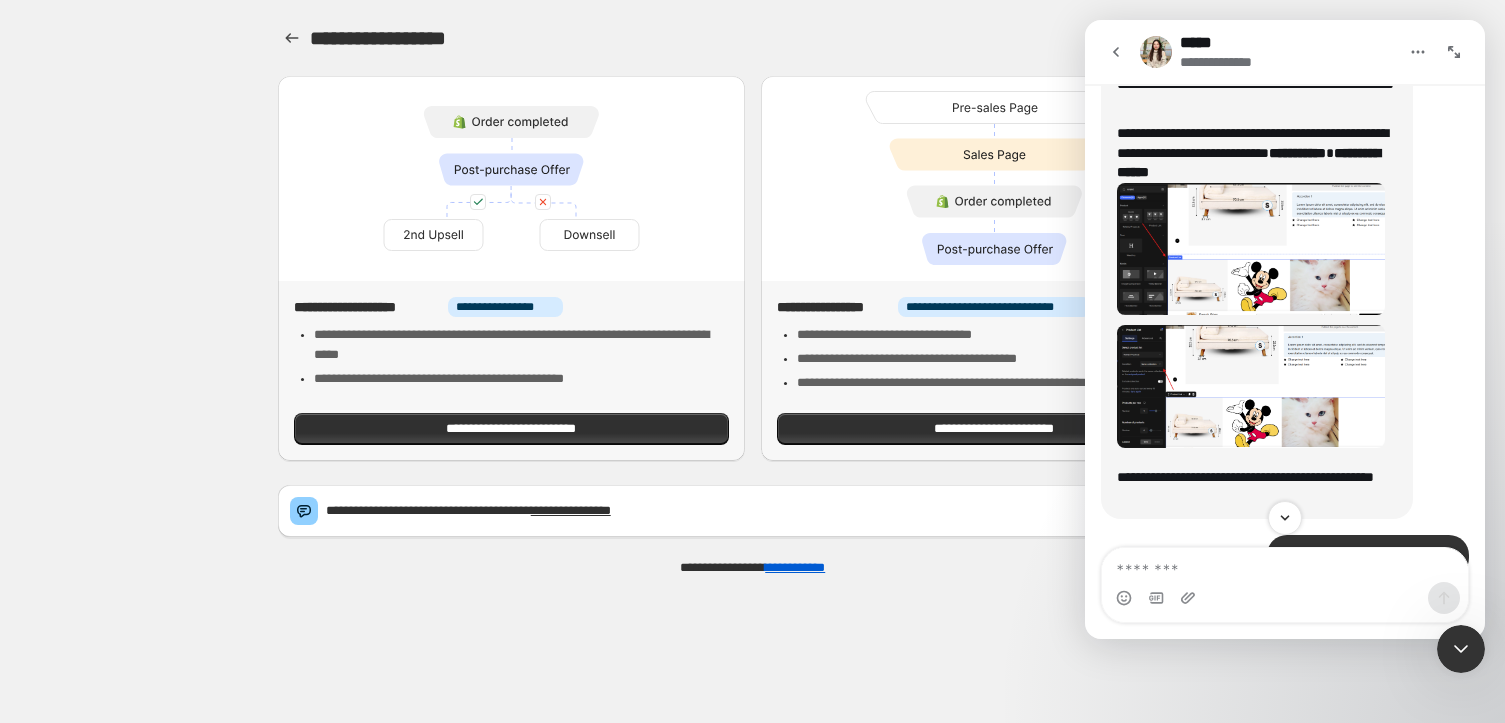 scroll, scrollTop: 0, scrollLeft: 0, axis: both 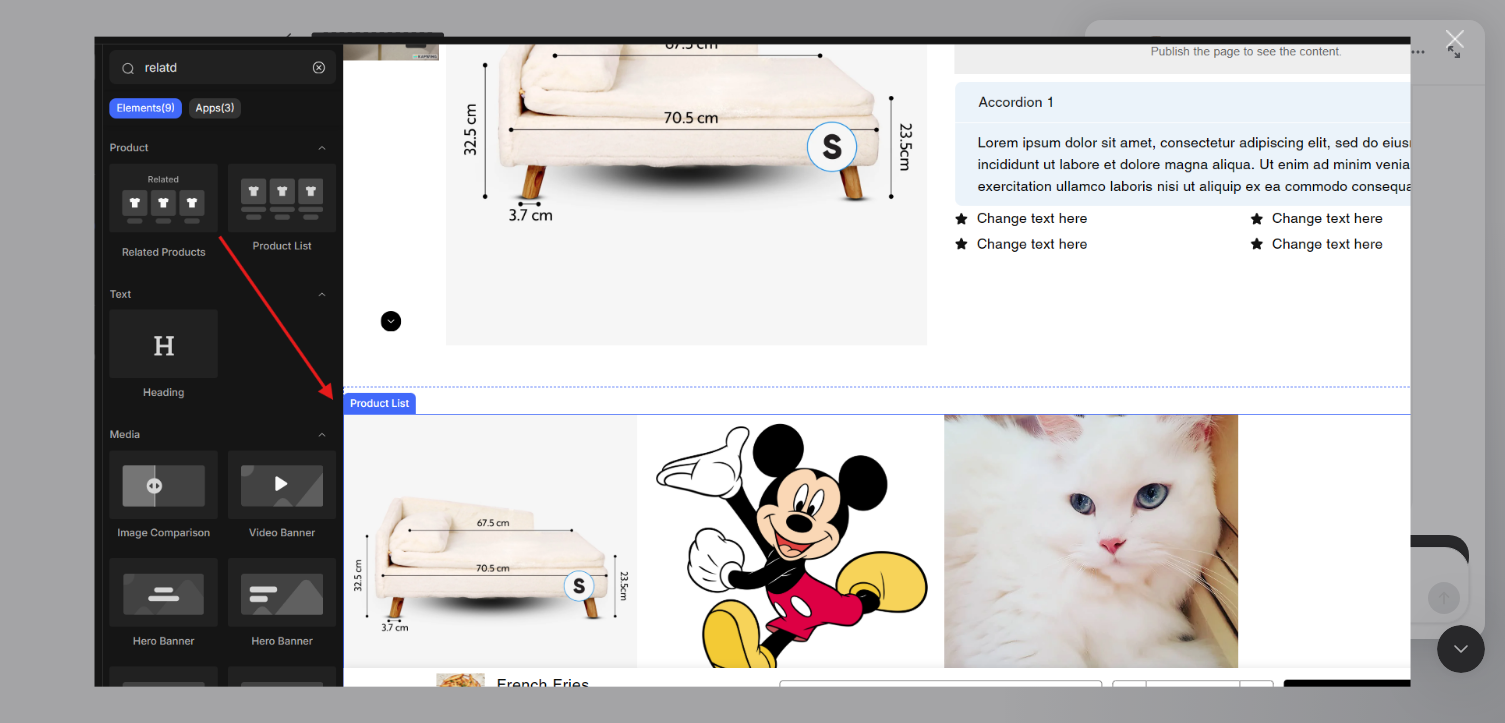 click at bounding box center [752, 361] 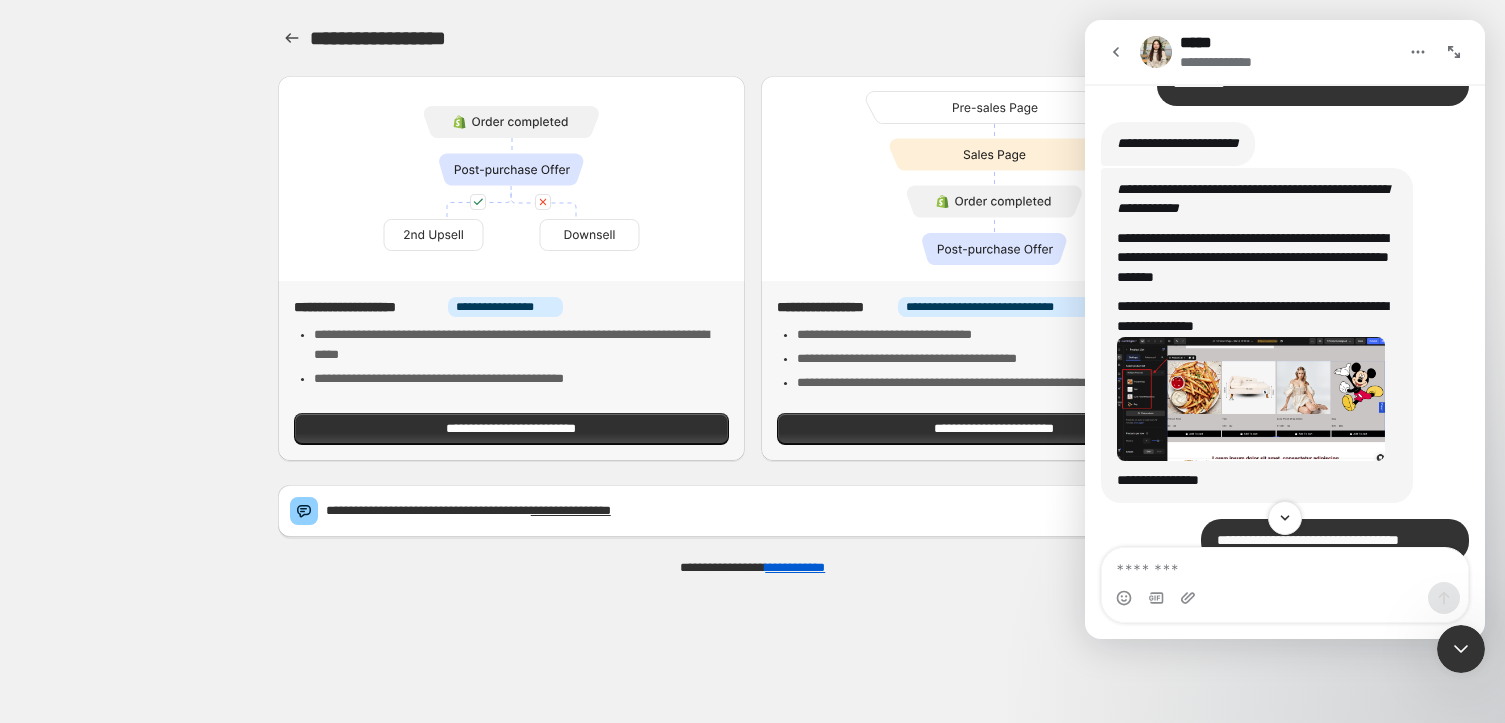 scroll, scrollTop: 2272, scrollLeft: 0, axis: vertical 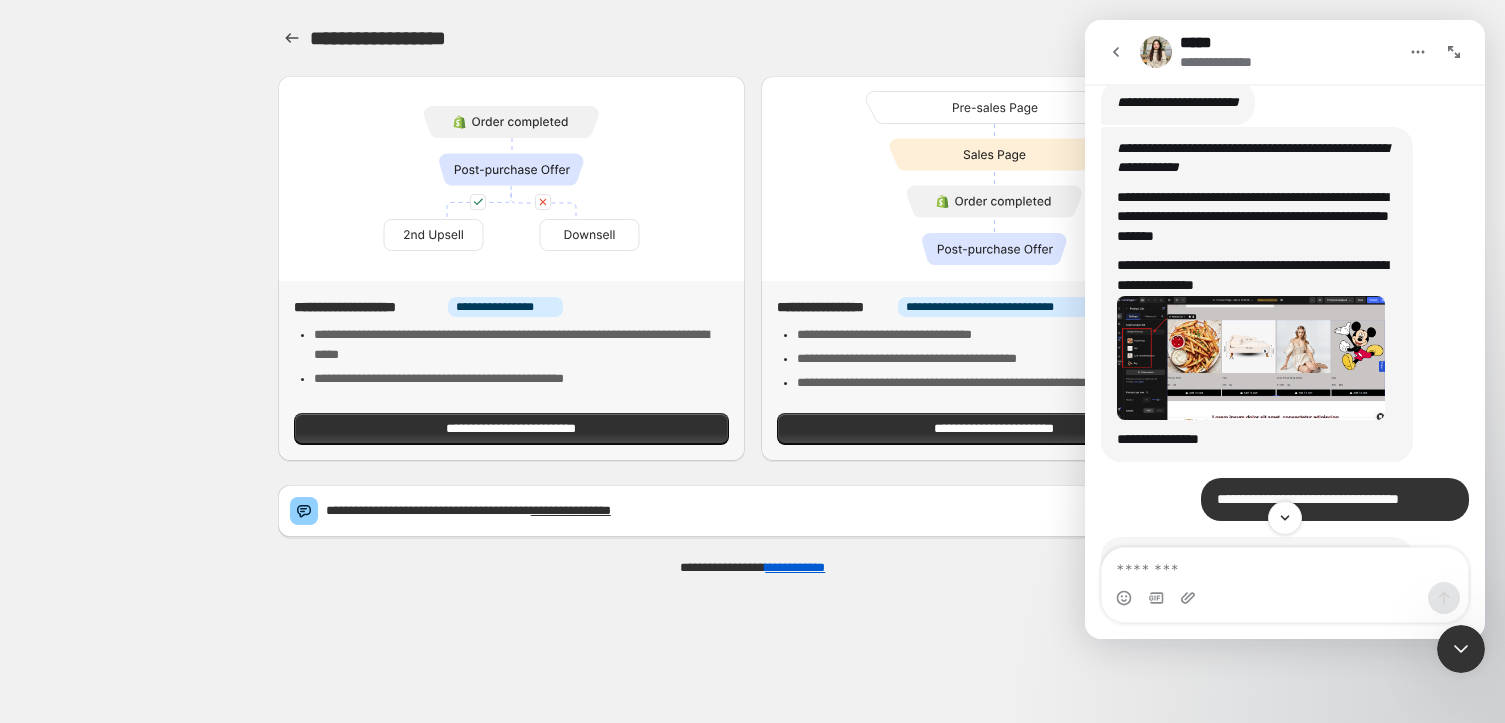 click at bounding box center (1251, 358) 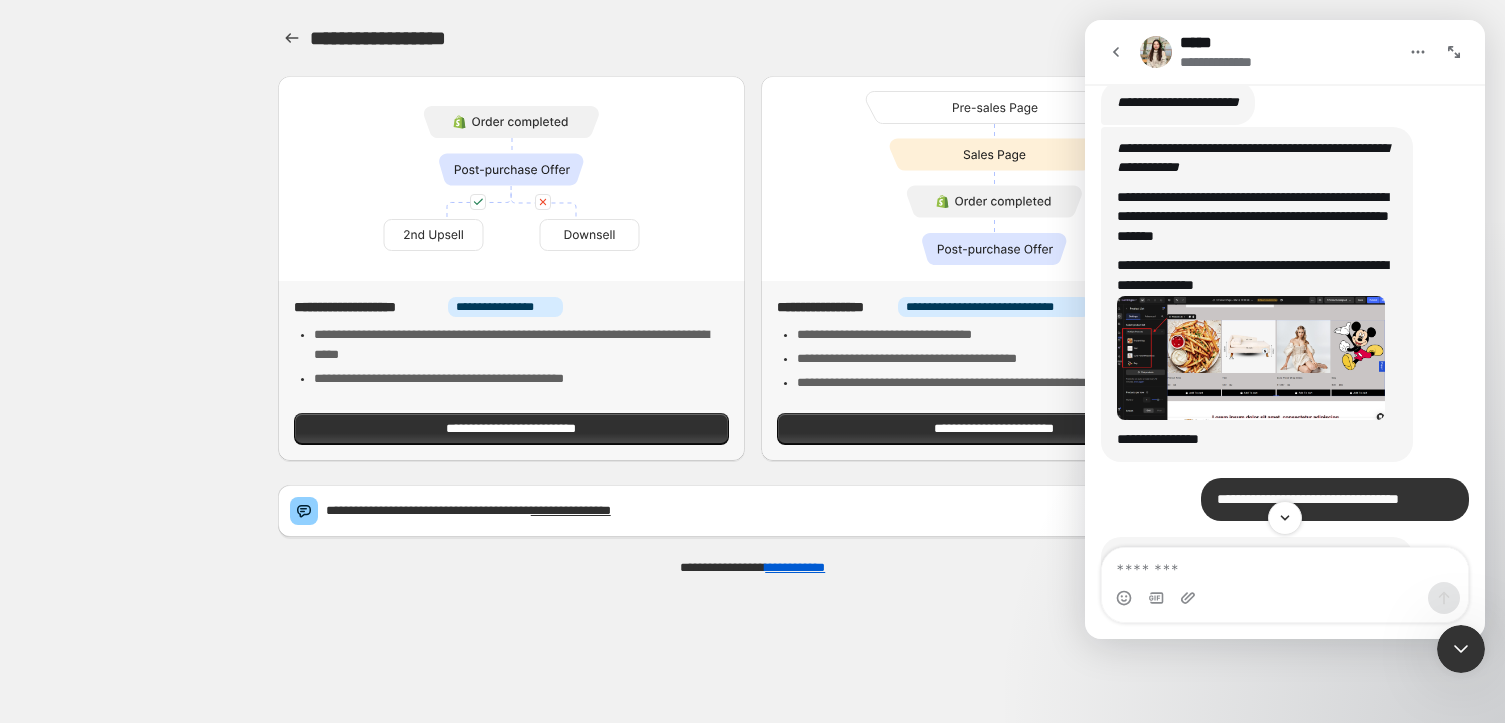 scroll, scrollTop: 0, scrollLeft: 0, axis: both 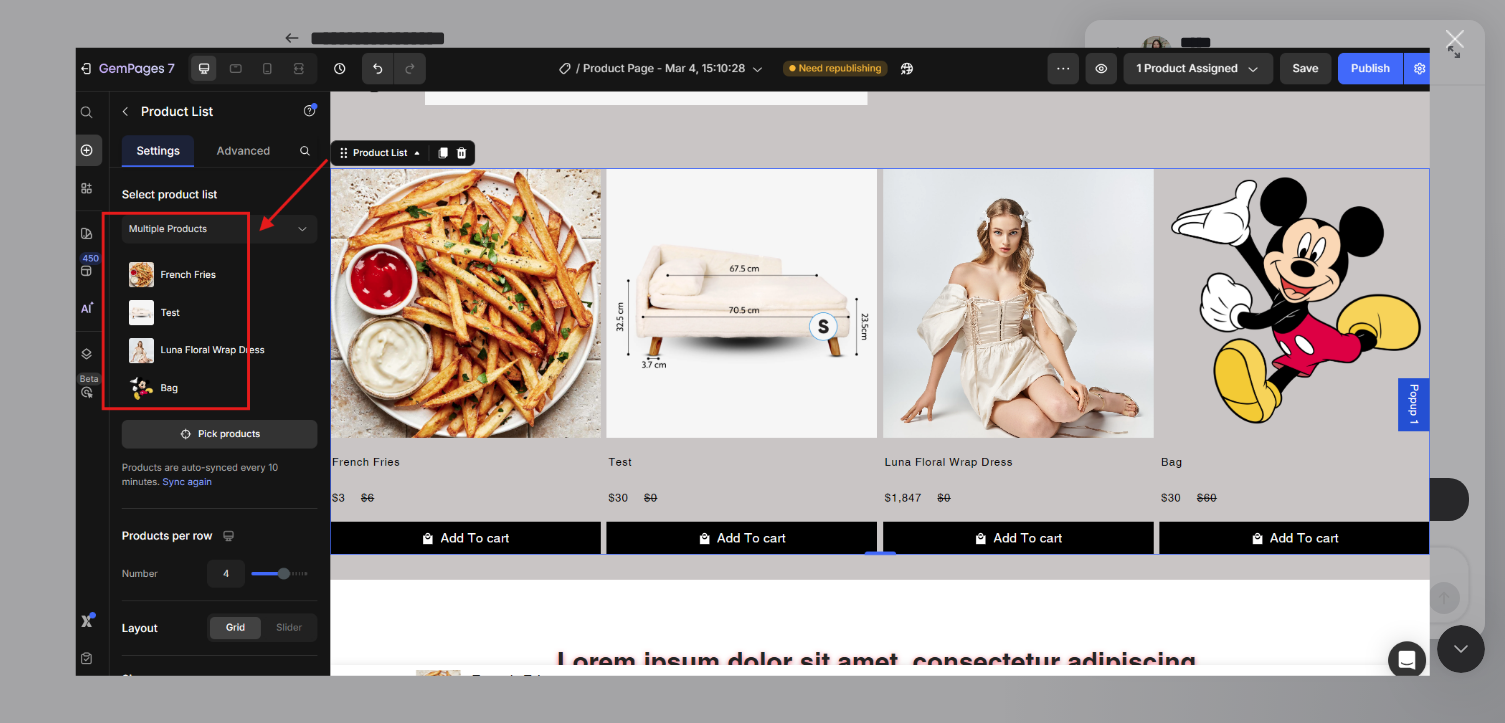 click at bounding box center (752, 361) 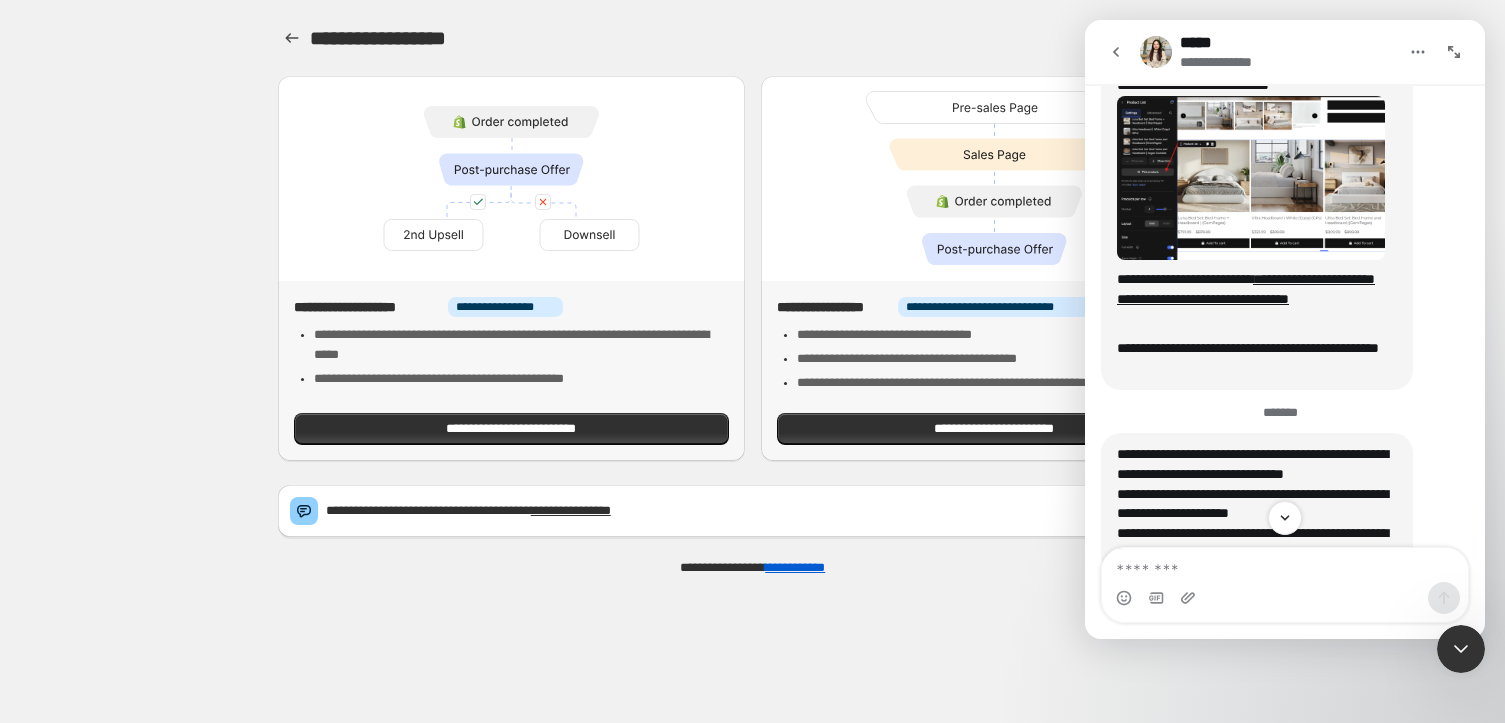 scroll, scrollTop: 3363, scrollLeft: 0, axis: vertical 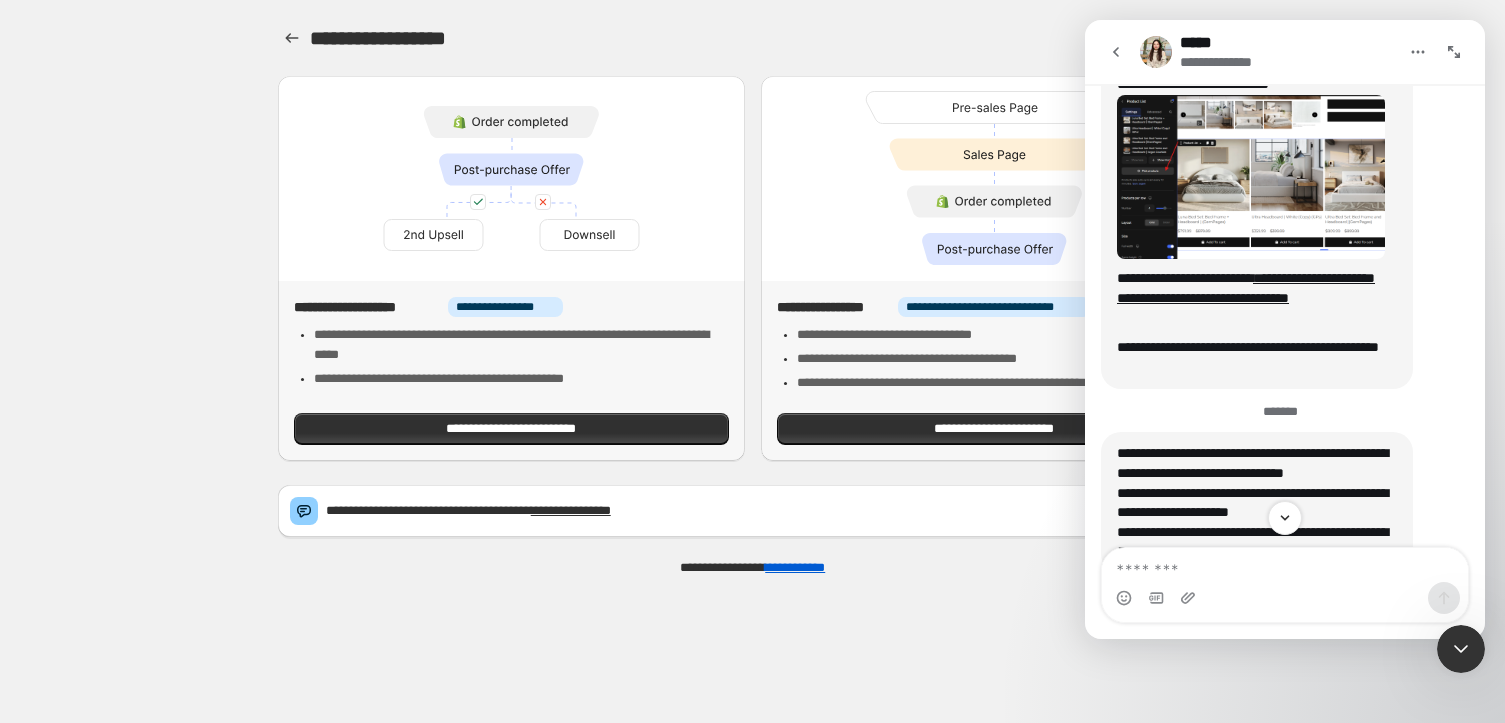 click at bounding box center [1251, 177] 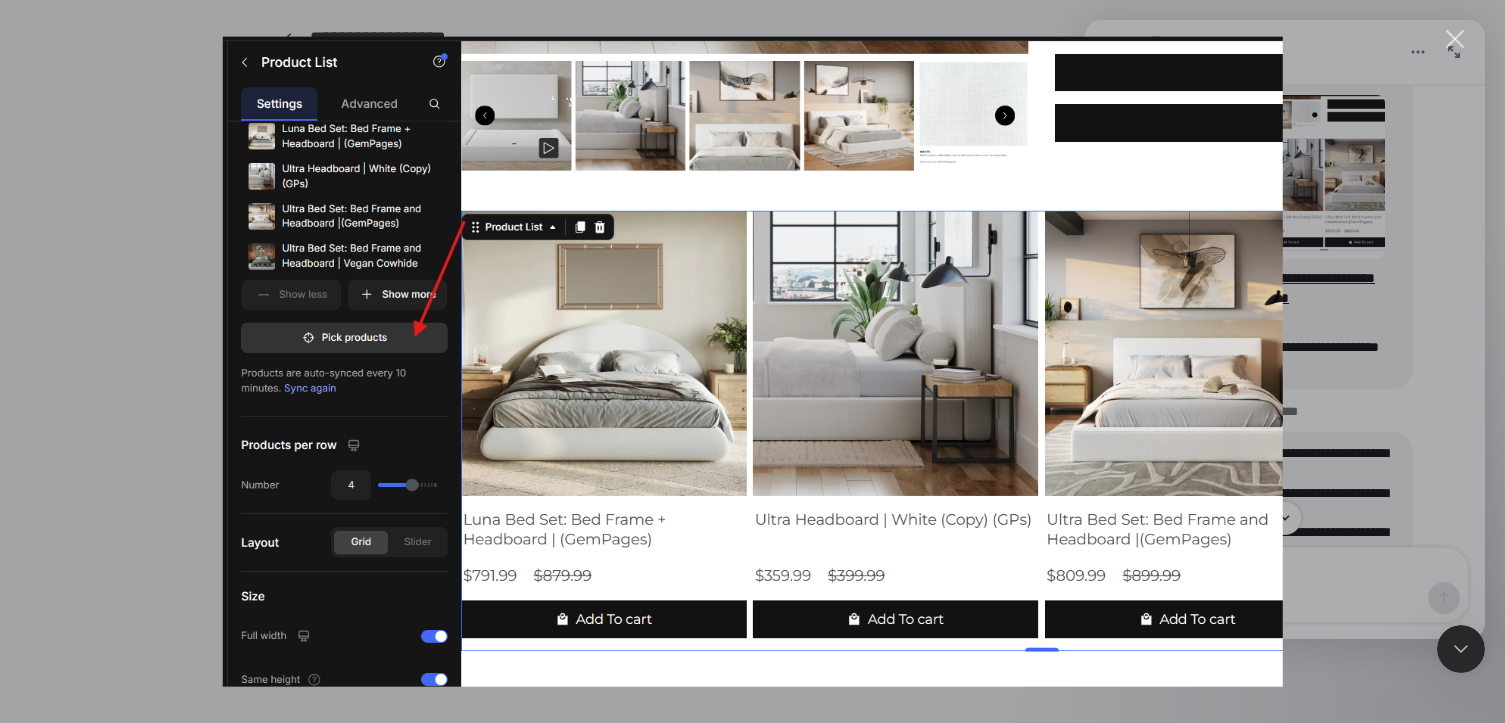scroll, scrollTop: 0, scrollLeft: 0, axis: both 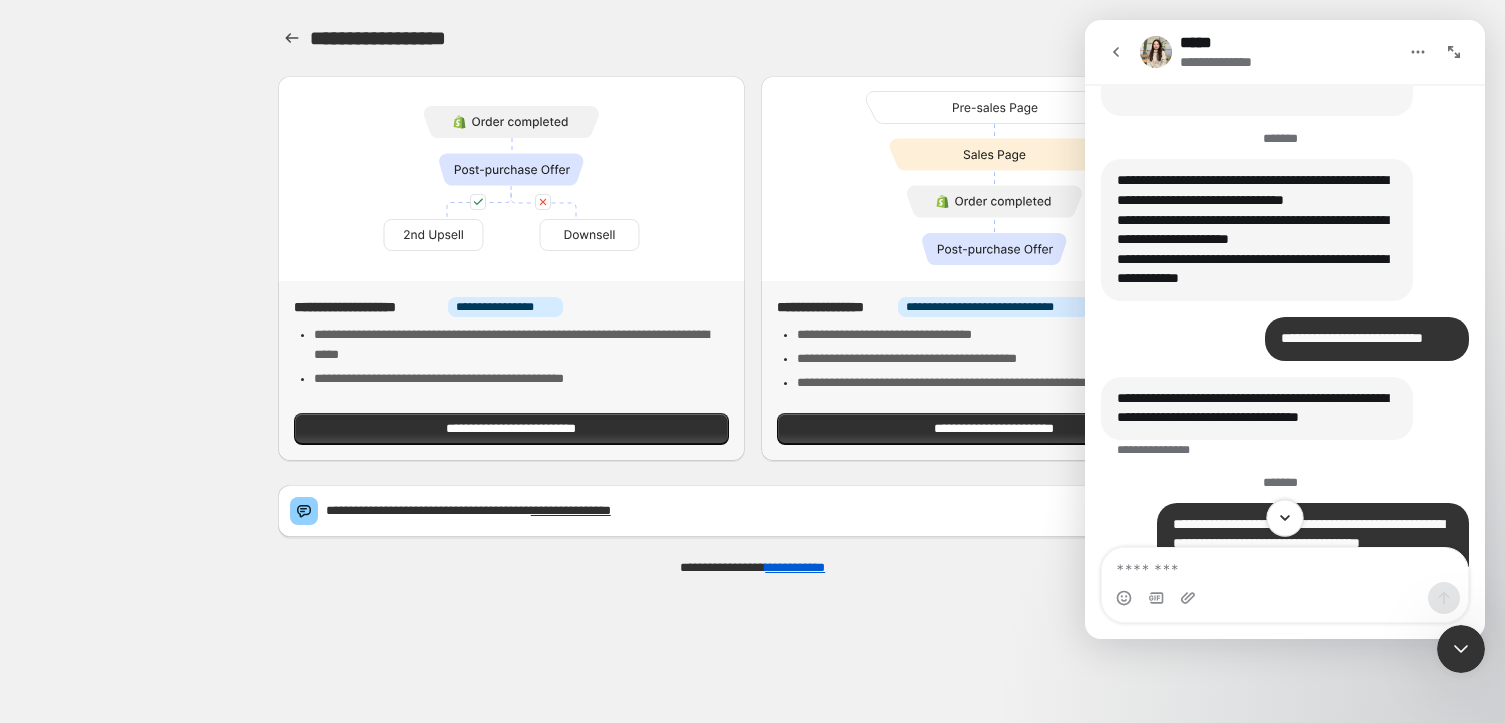 click 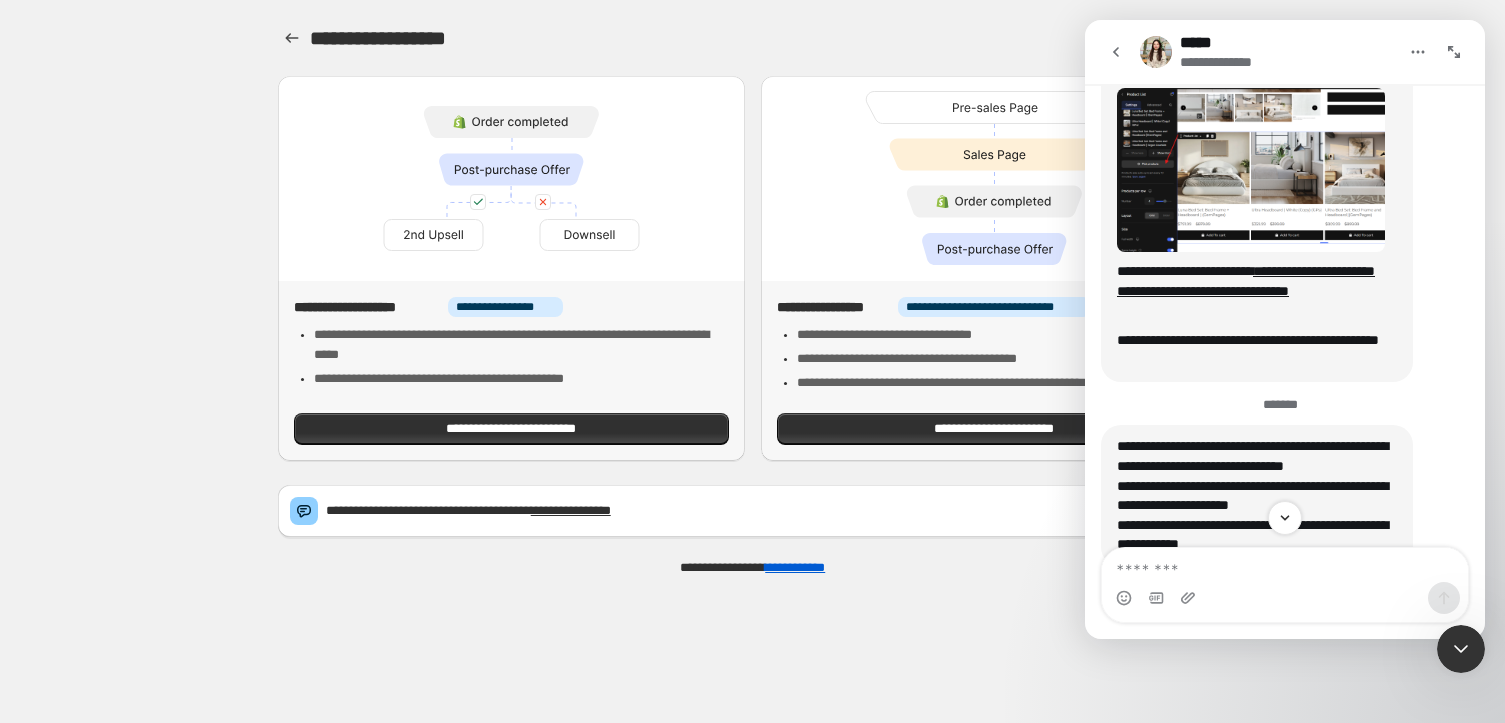scroll, scrollTop: 3279, scrollLeft: 0, axis: vertical 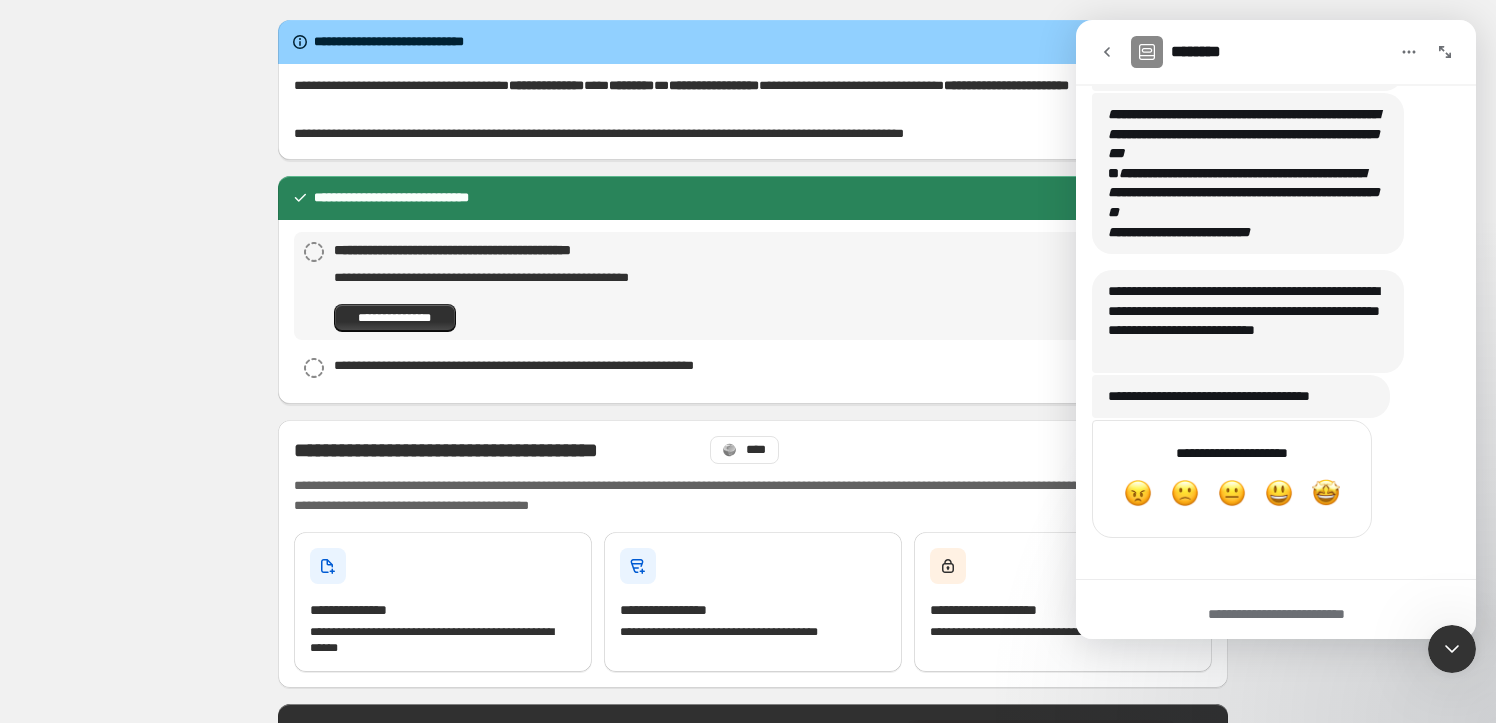click 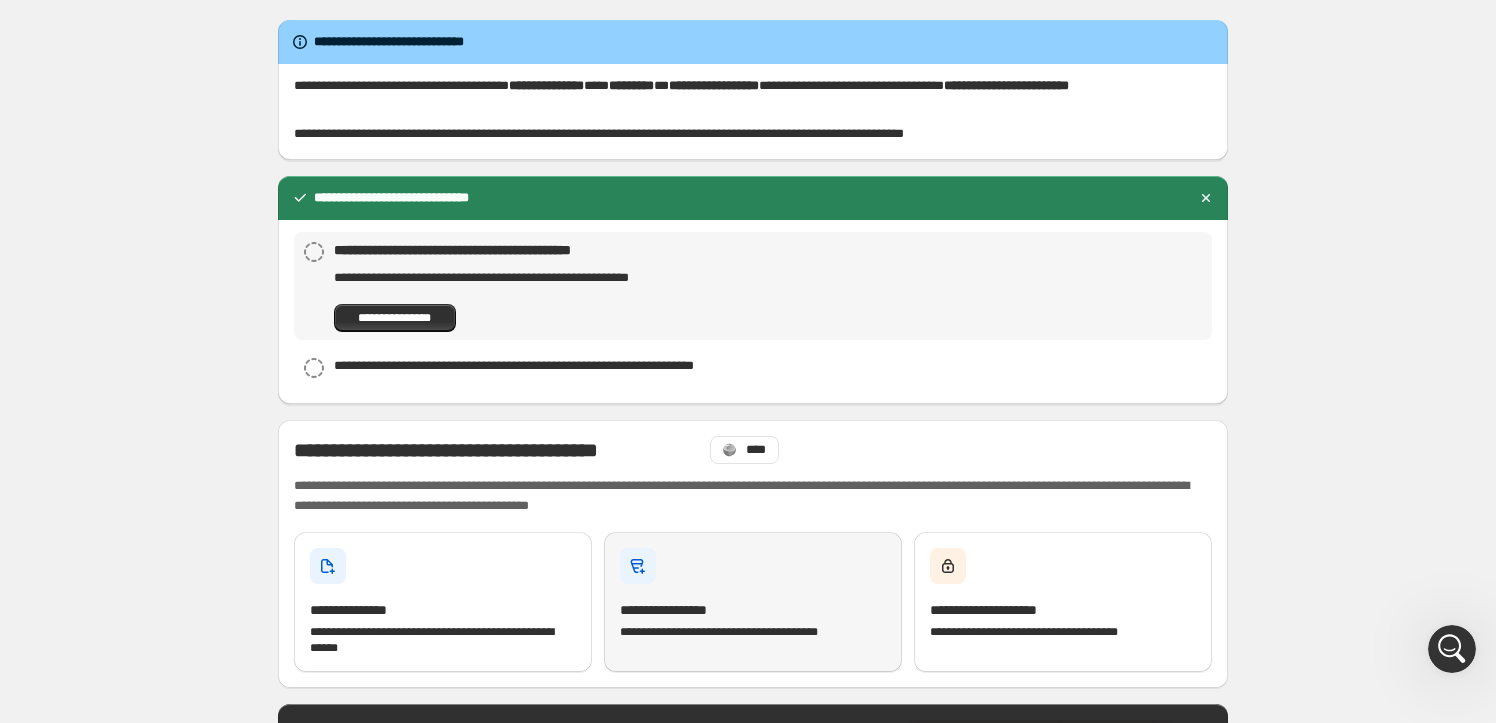 scroll, scrollTop: 272, scrollLeft: 0, axis: vertical 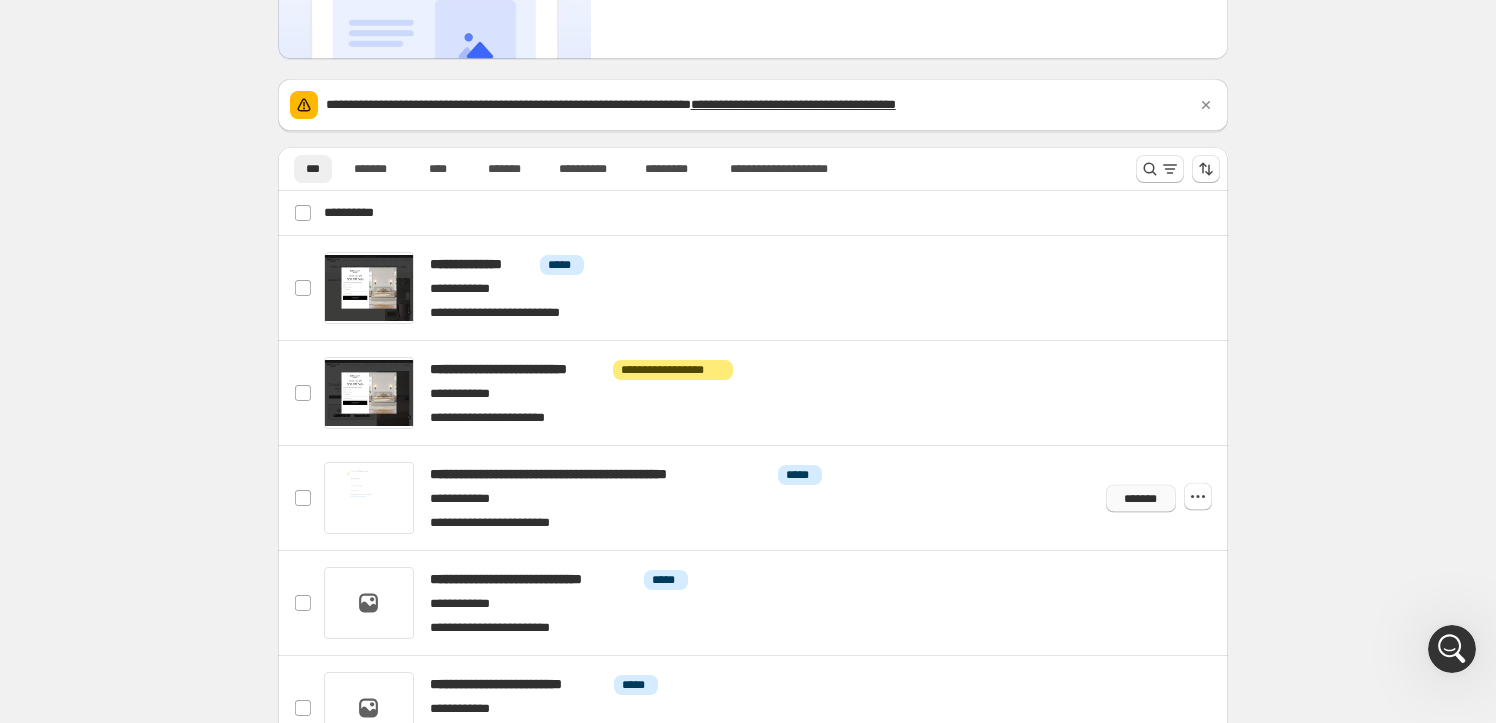 click on "*******" at bounding box center [1141, 498] 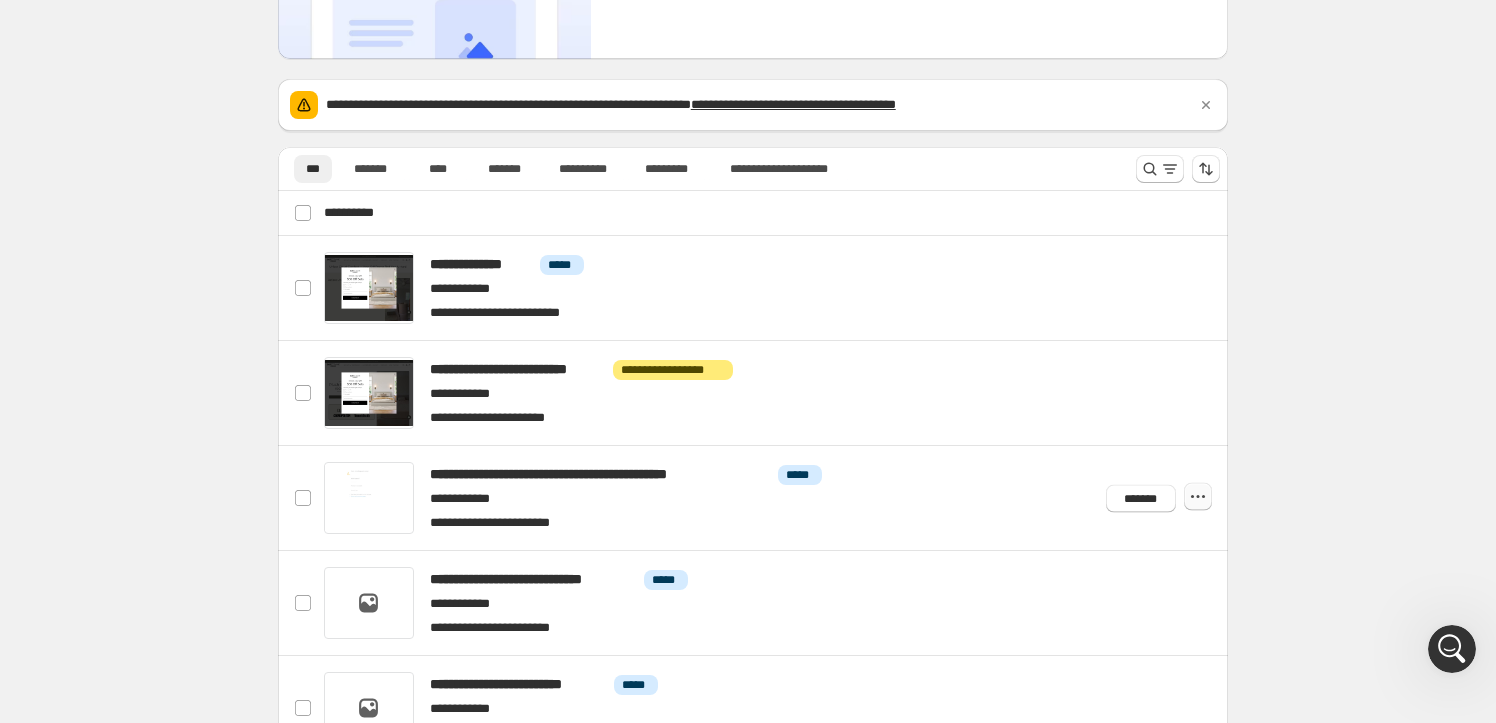 click 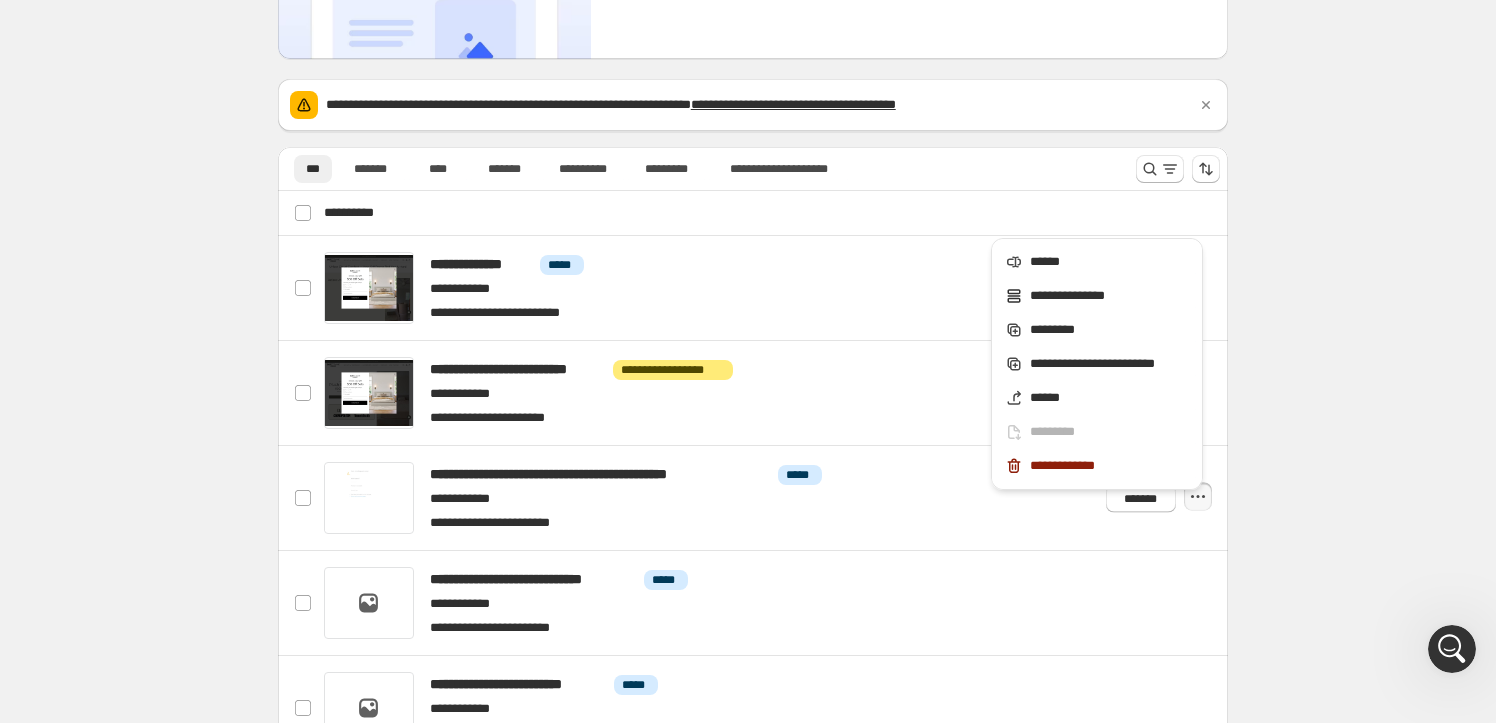 click on "**********" at bounding box center (752, 665) 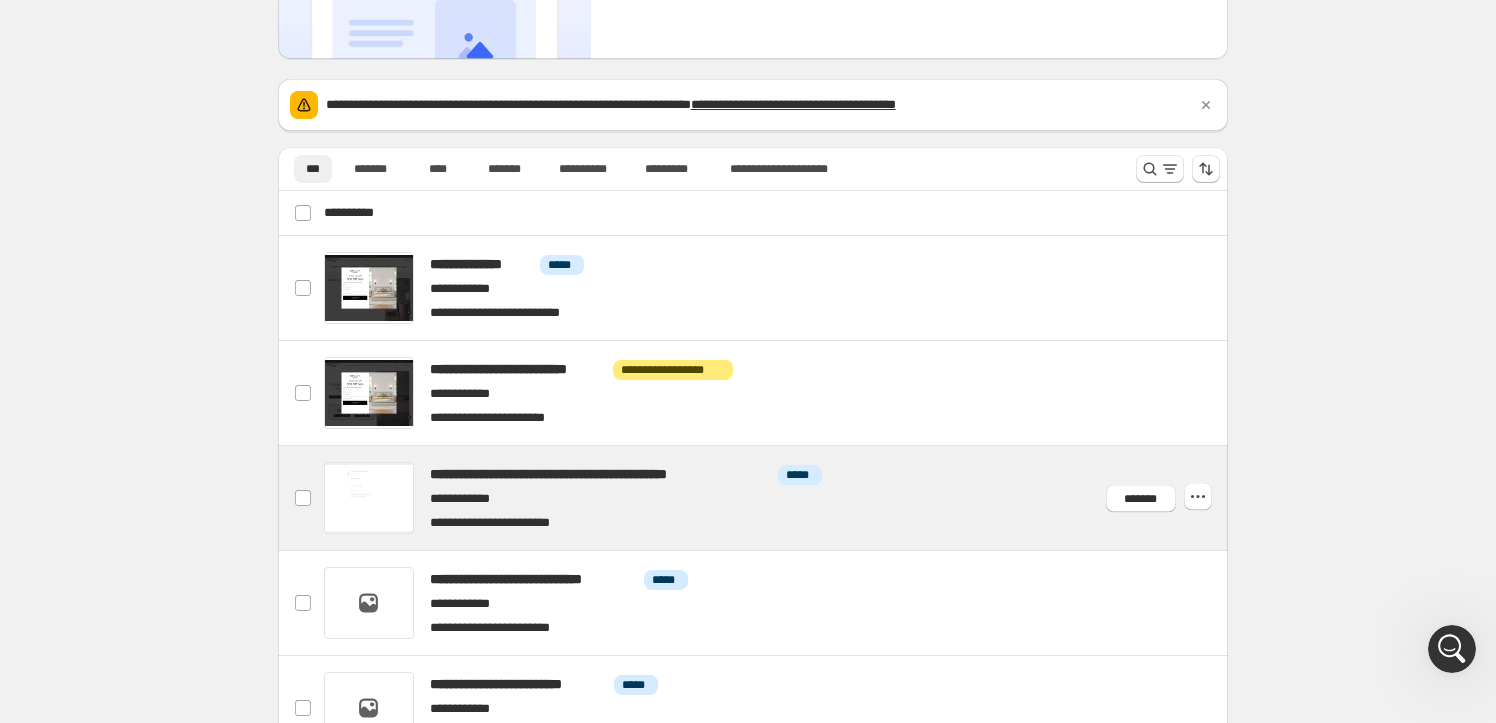 click at bounding box center [776, 498] 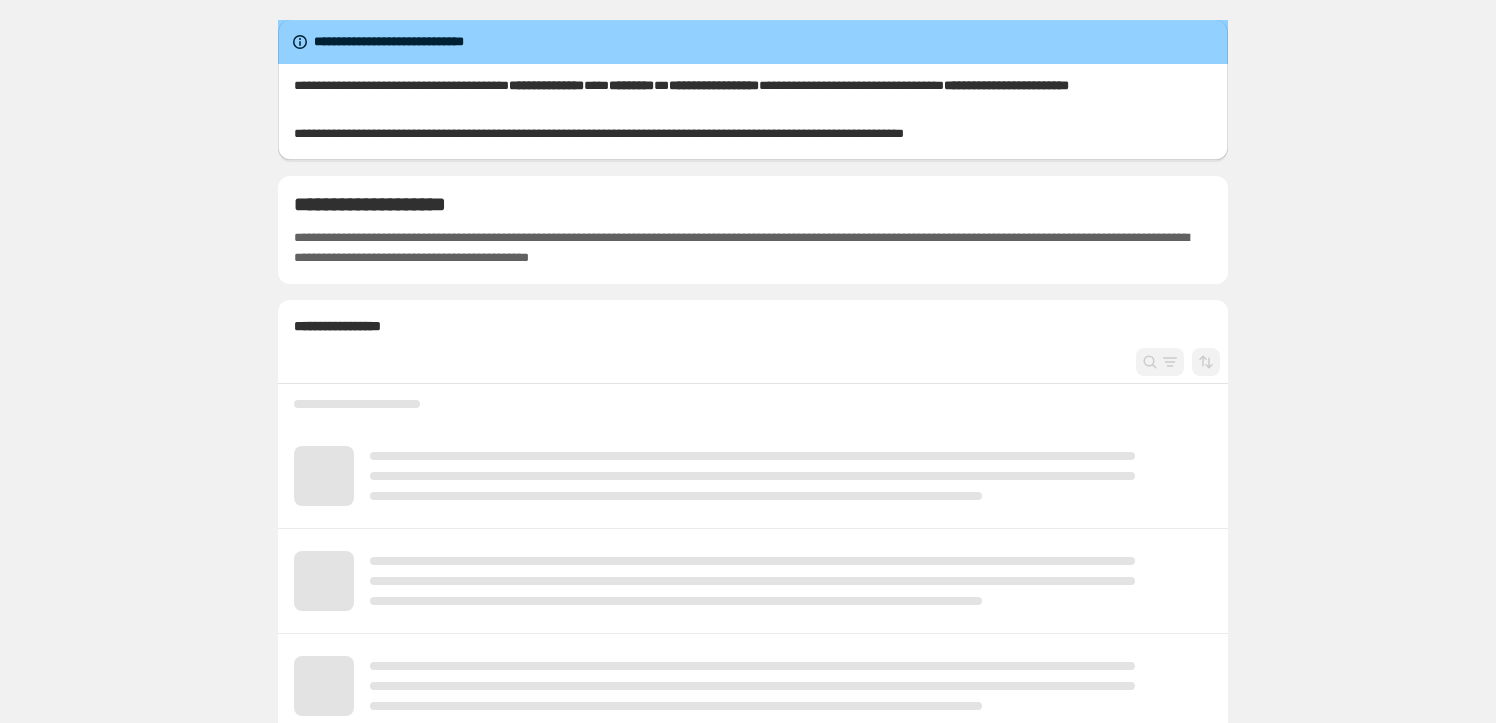 scroll, scrollTop: 0, scrollLeft: 0, axis: both 